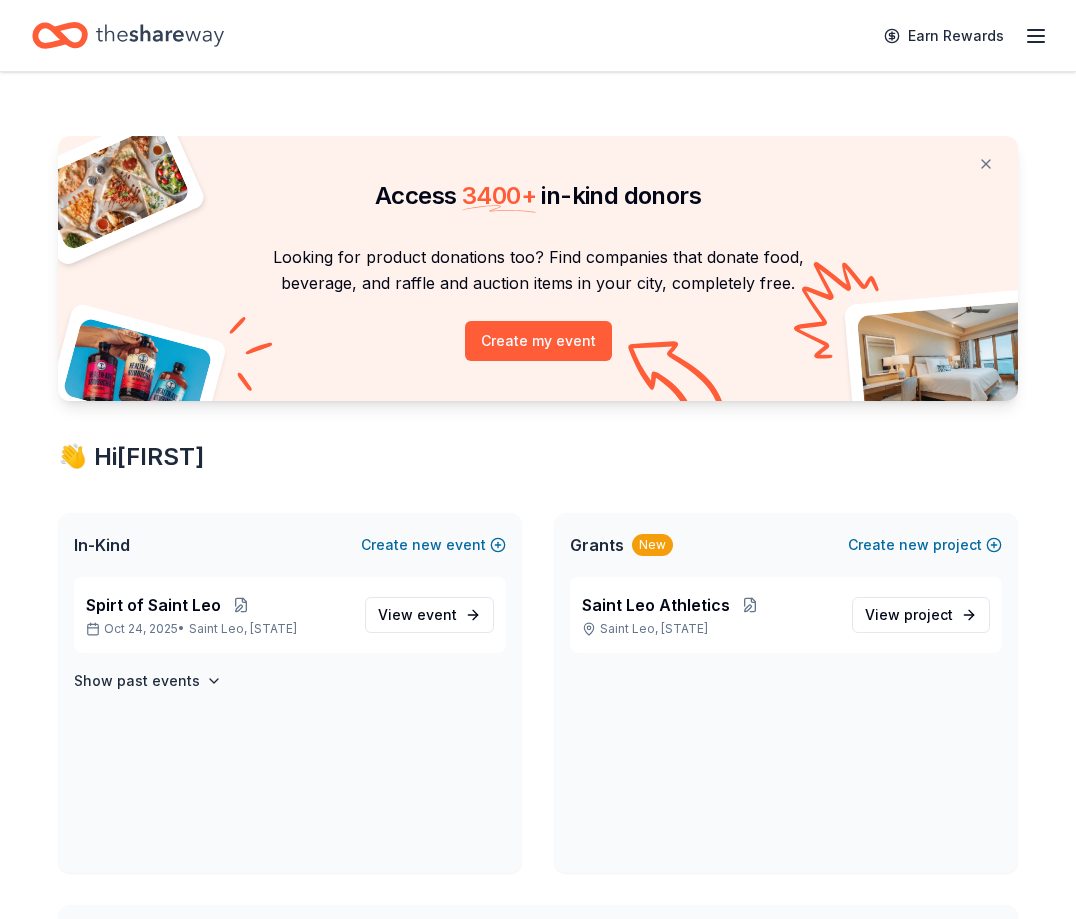 scroll, scrollTop: 0, scrollLeft: 0, axis: both 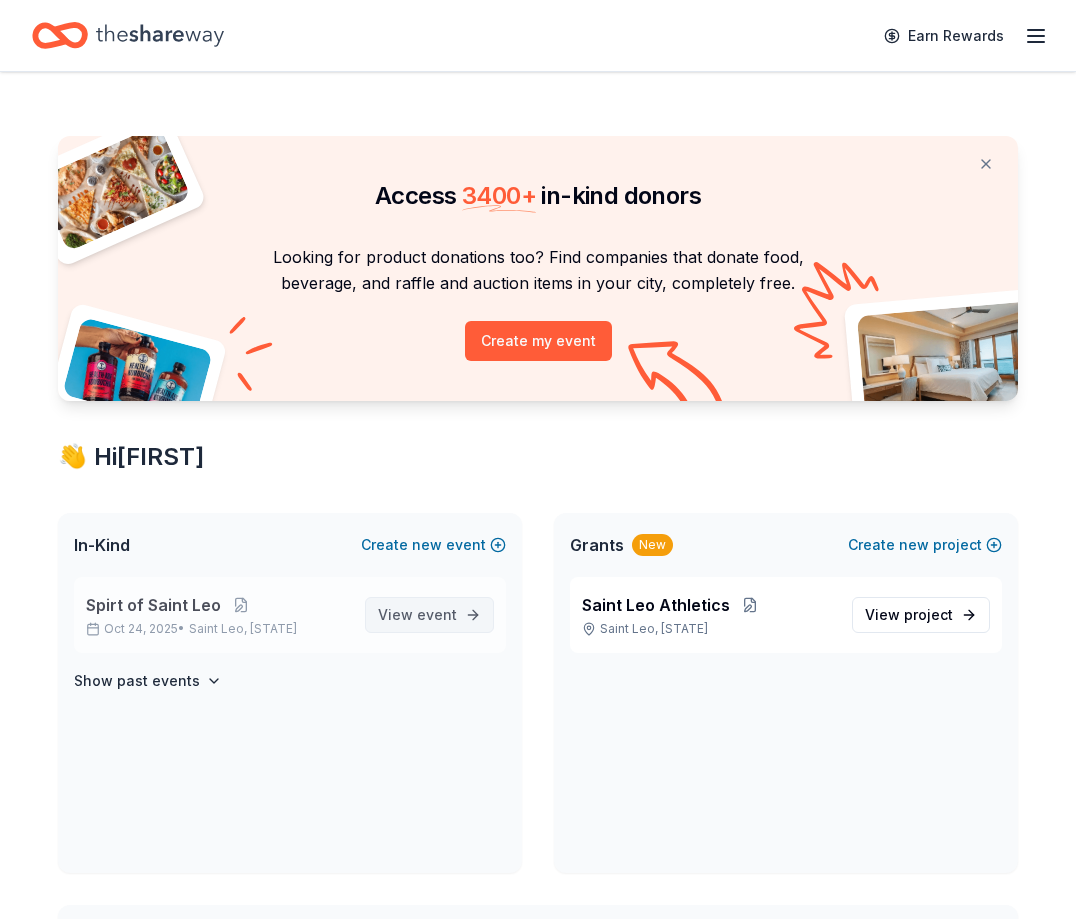 click on "View   event" at bounding box center [417, 615] 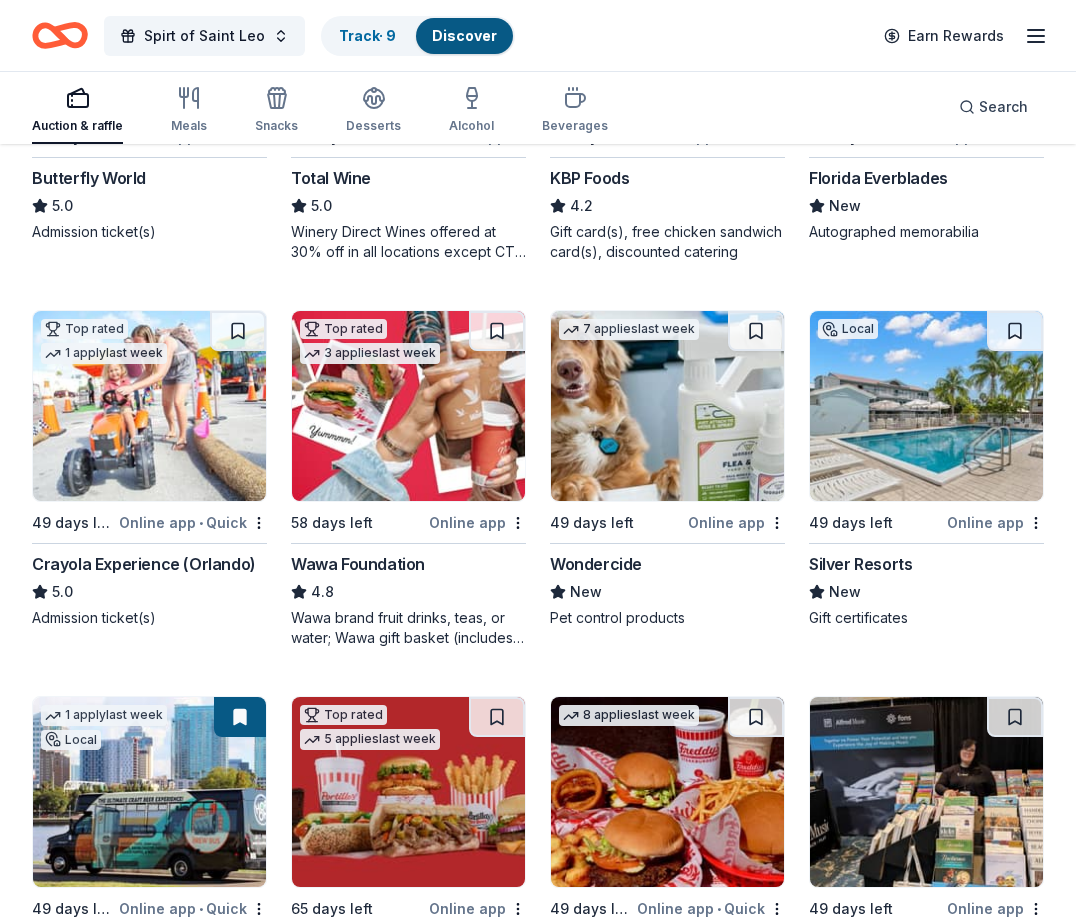 scroll, scrollTop: 1972, scrollLeft: 0, axis: vertical 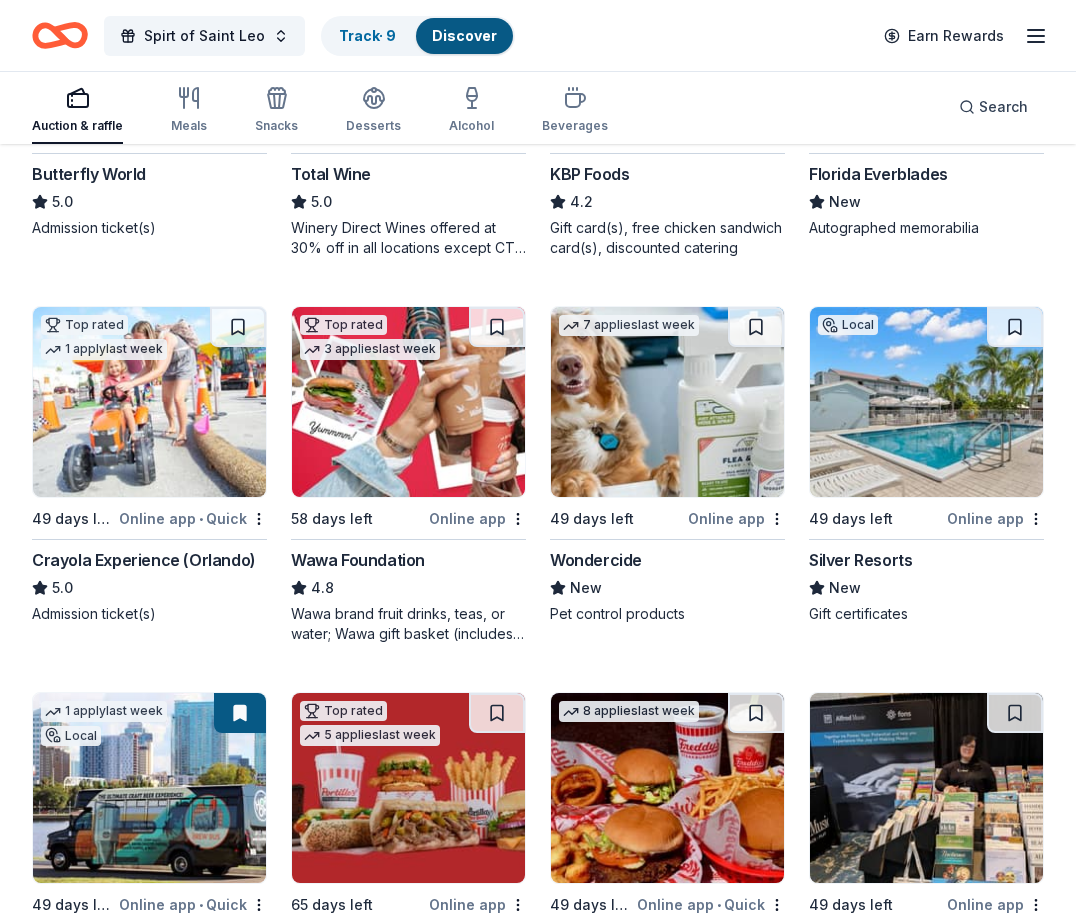 click at bounding box center [408, 402] 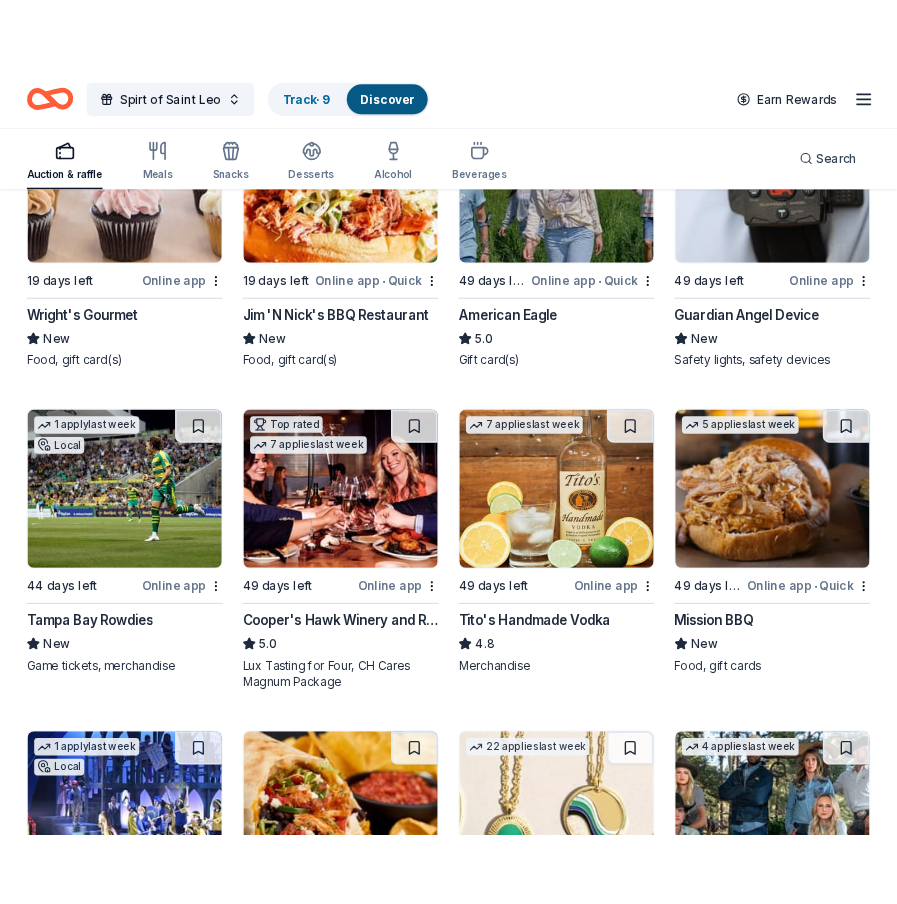 scroll, scrollTop: 3763, scrollLeft: 0, axis: vertical 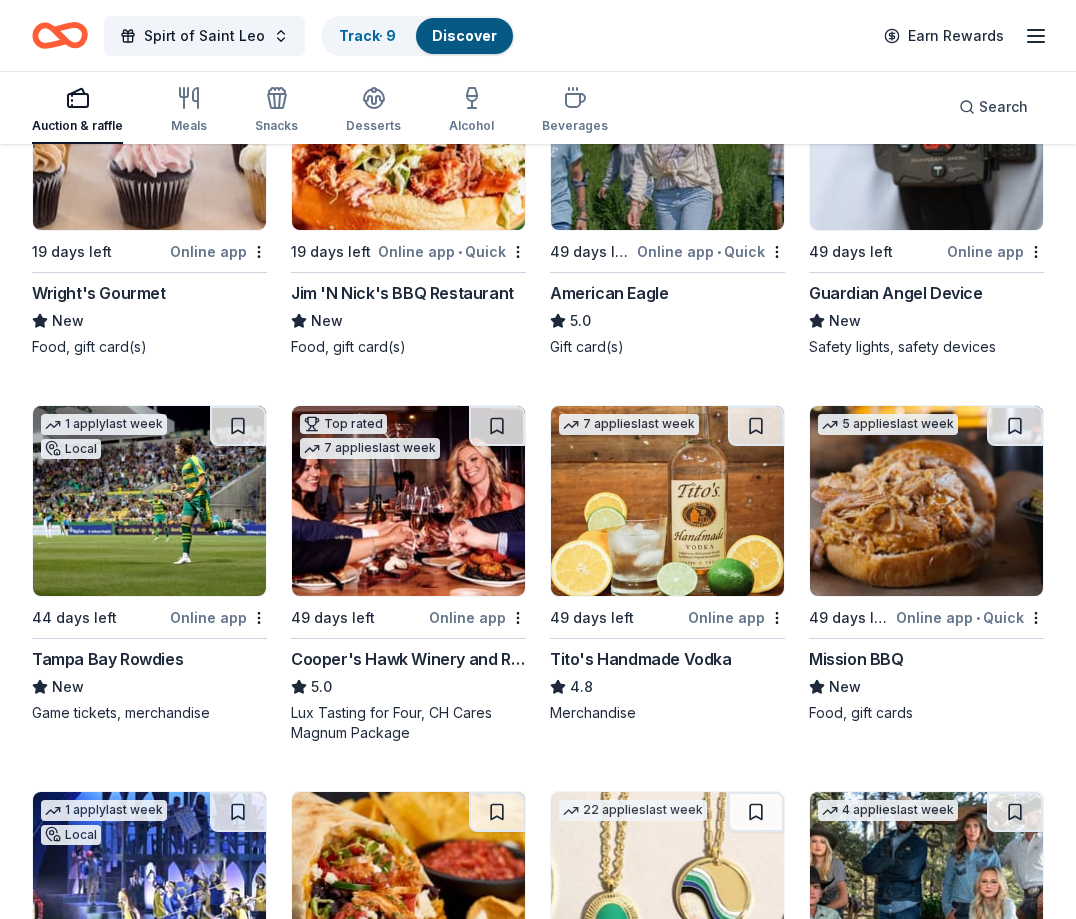 click at bounding box center [149, 501] 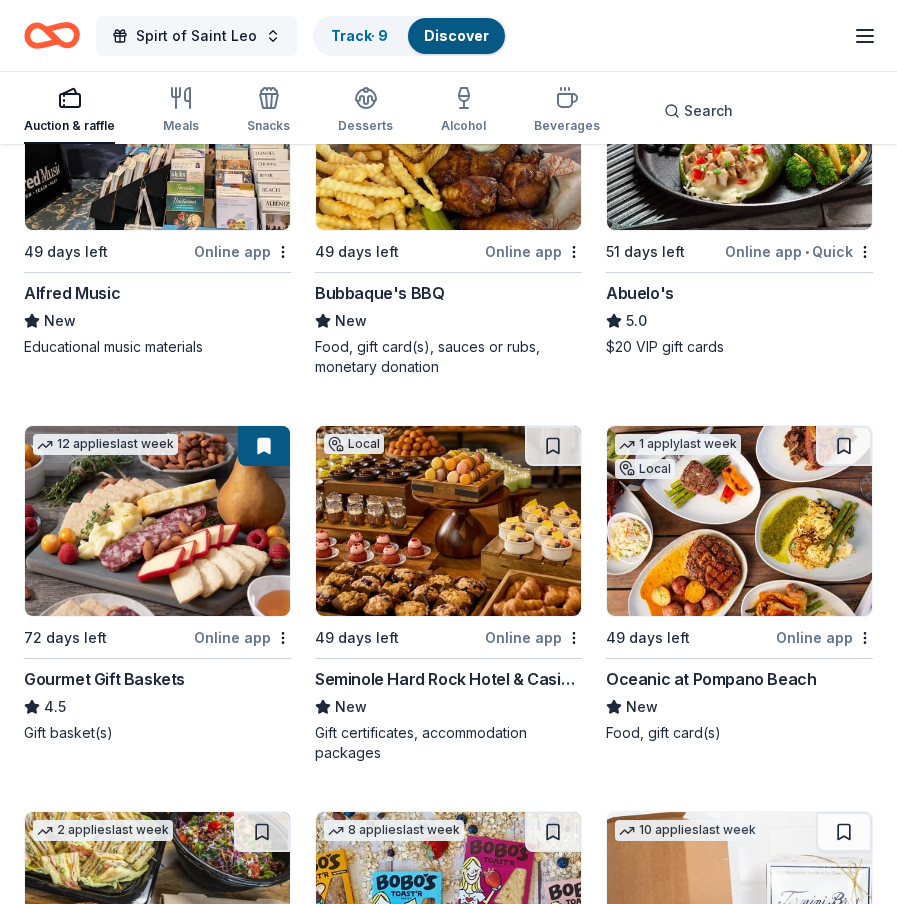 click on "Spirt of Saint Leo" at bounding box center [196, 36] 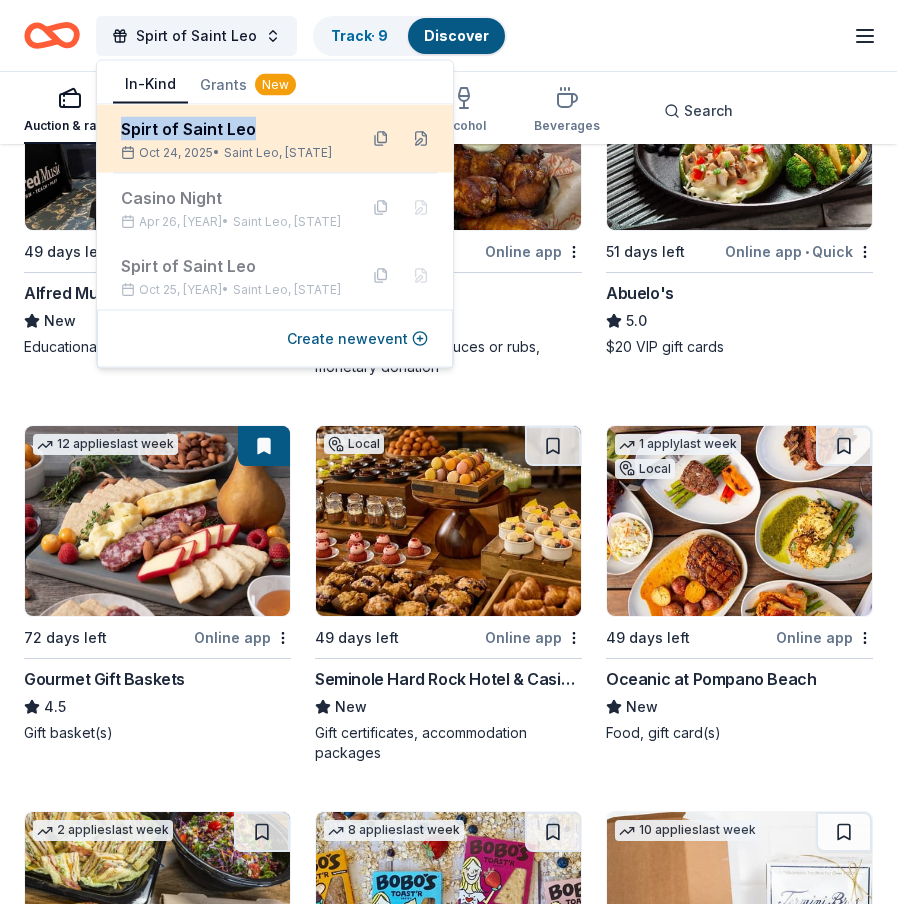 drag, startPoint x: 266, startPoint y: 125, endPoint x: 124, endPoint y: 134, distance: 142.28493 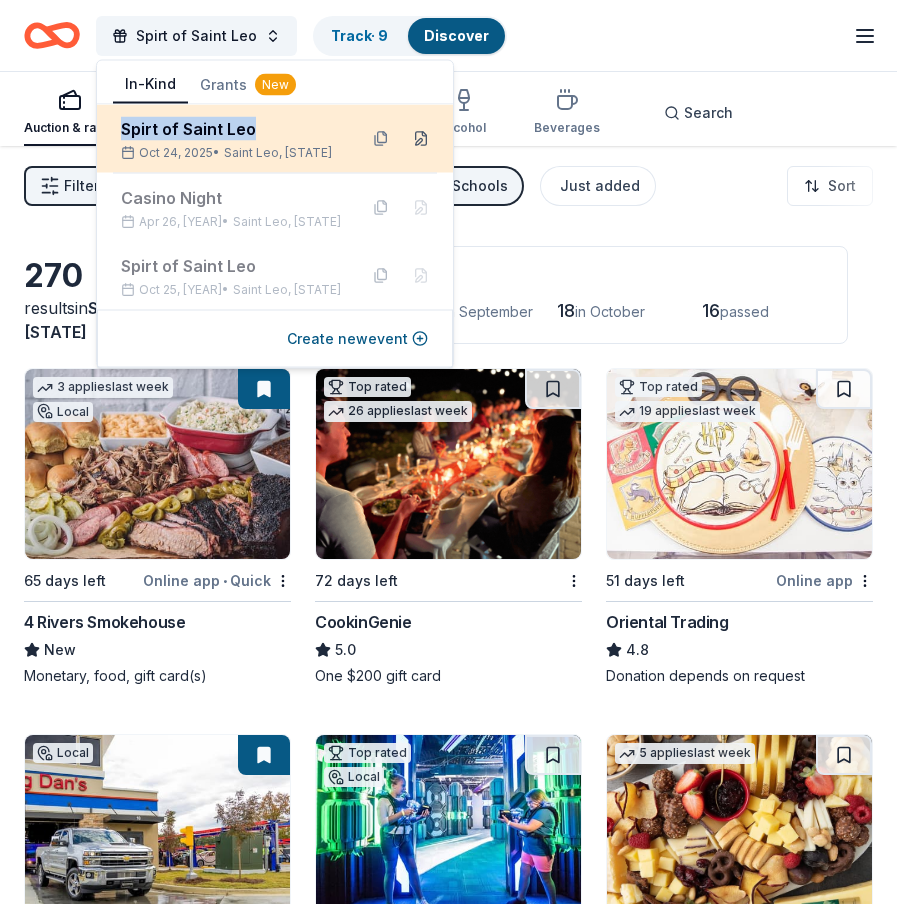 click at bounding box center [421, 139] 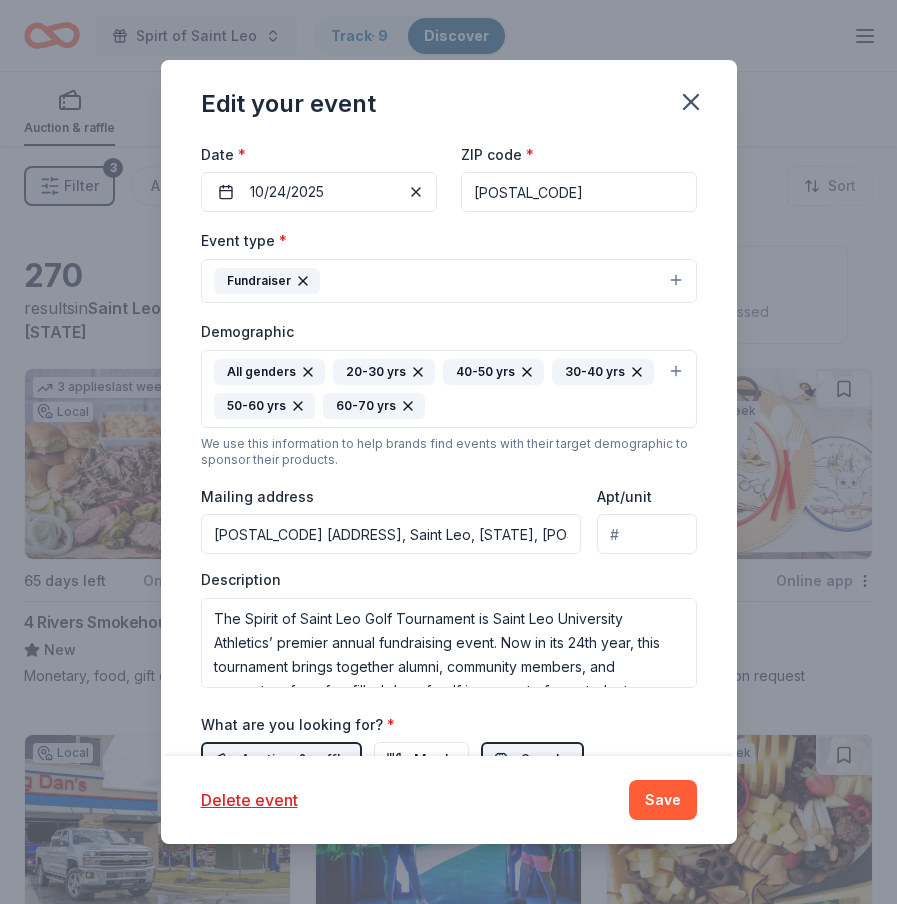 scroll, scrollTop: 315, scrollLeft: 0, axis: vertical 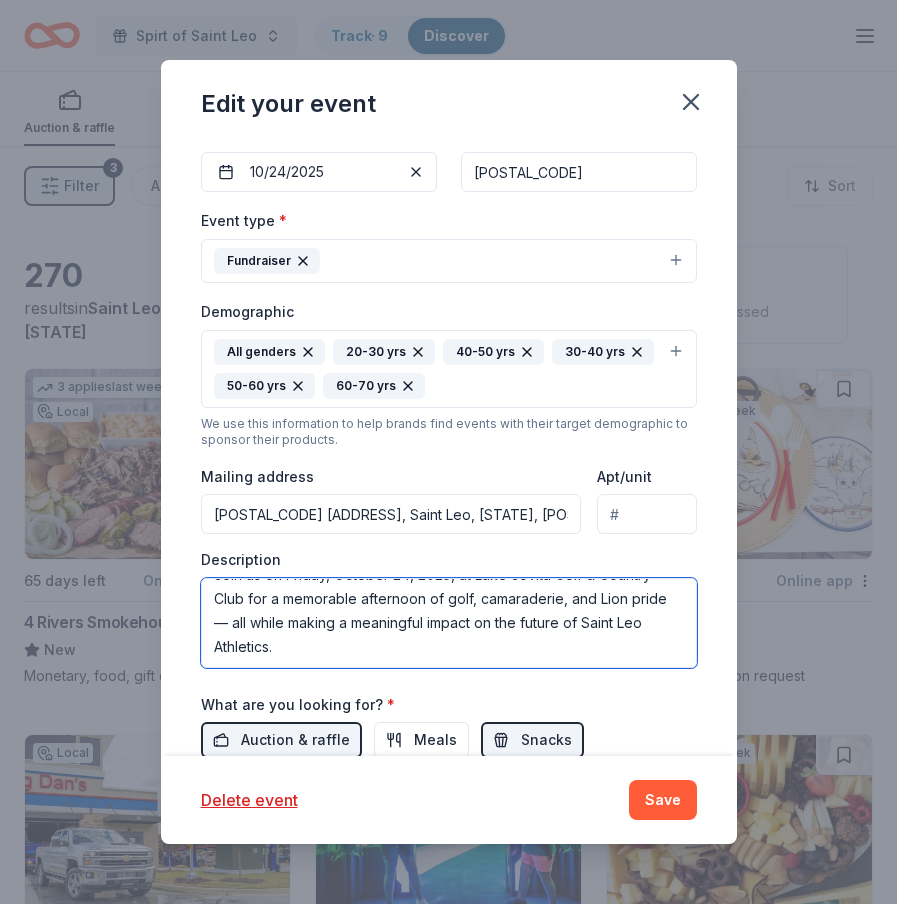 drag, startPoint x: 214, startPoint y: 593, endPoint x: 593, endPoint y: 685, distance: 390.0064 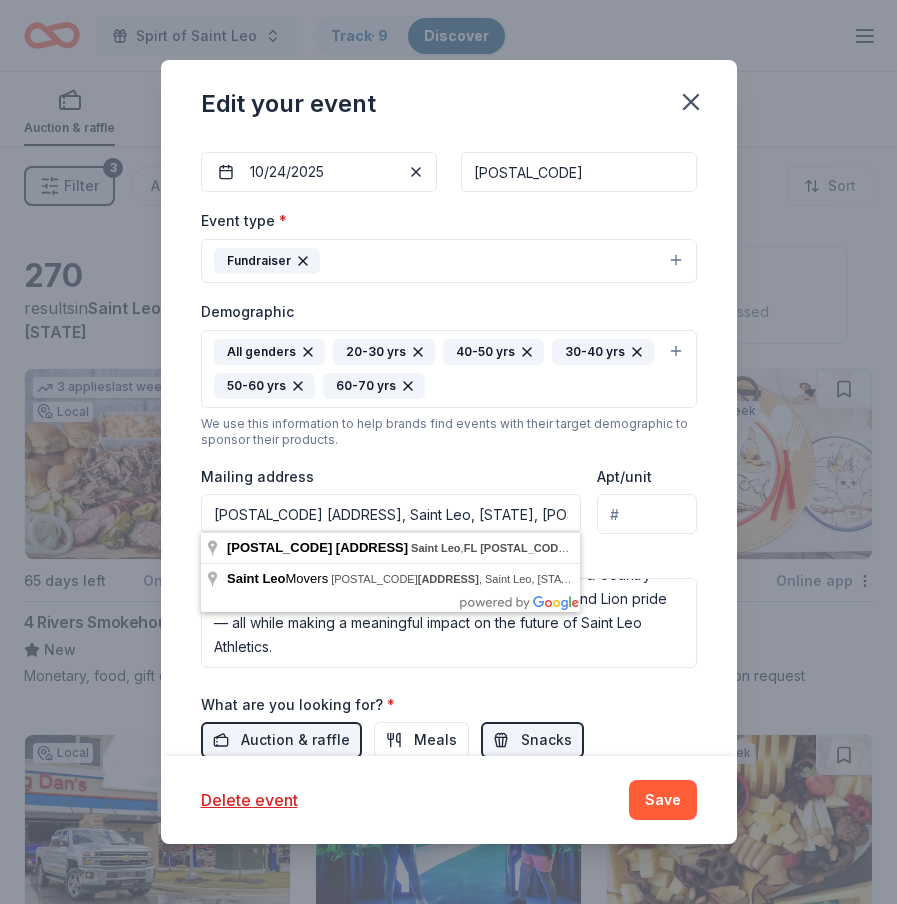 drag, startPoint x: 513, startPoint y: 507, endPoint x: 184, endPoint y: 506, distance: 329.00153 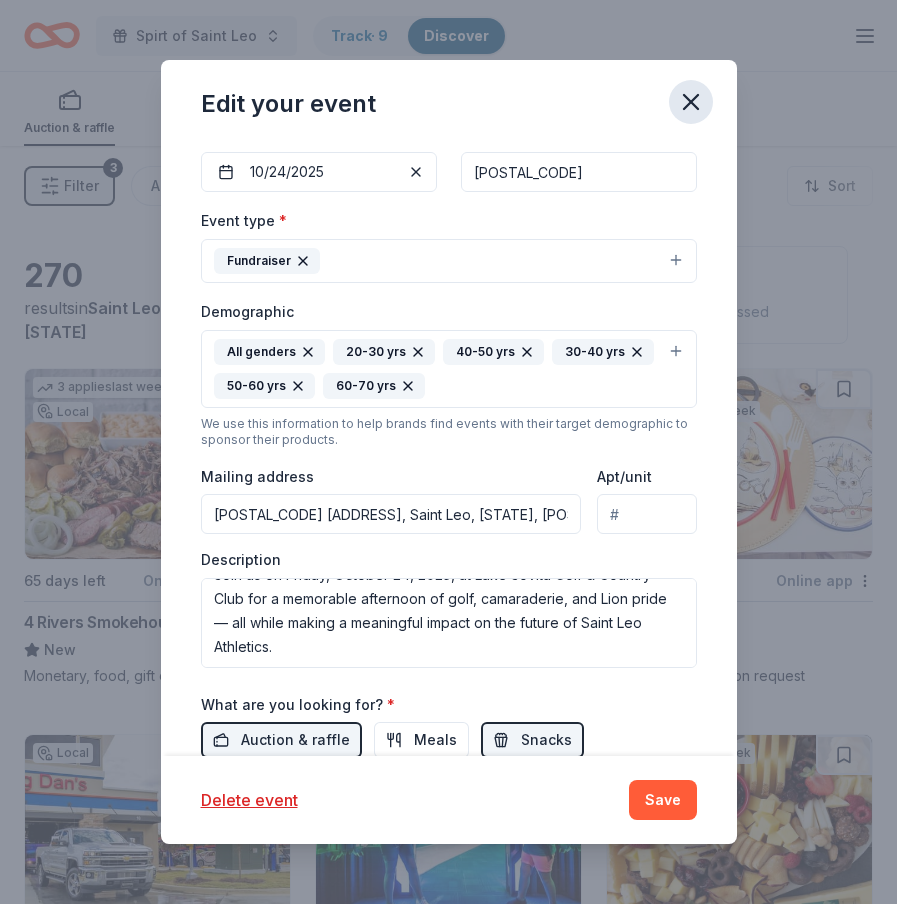 click 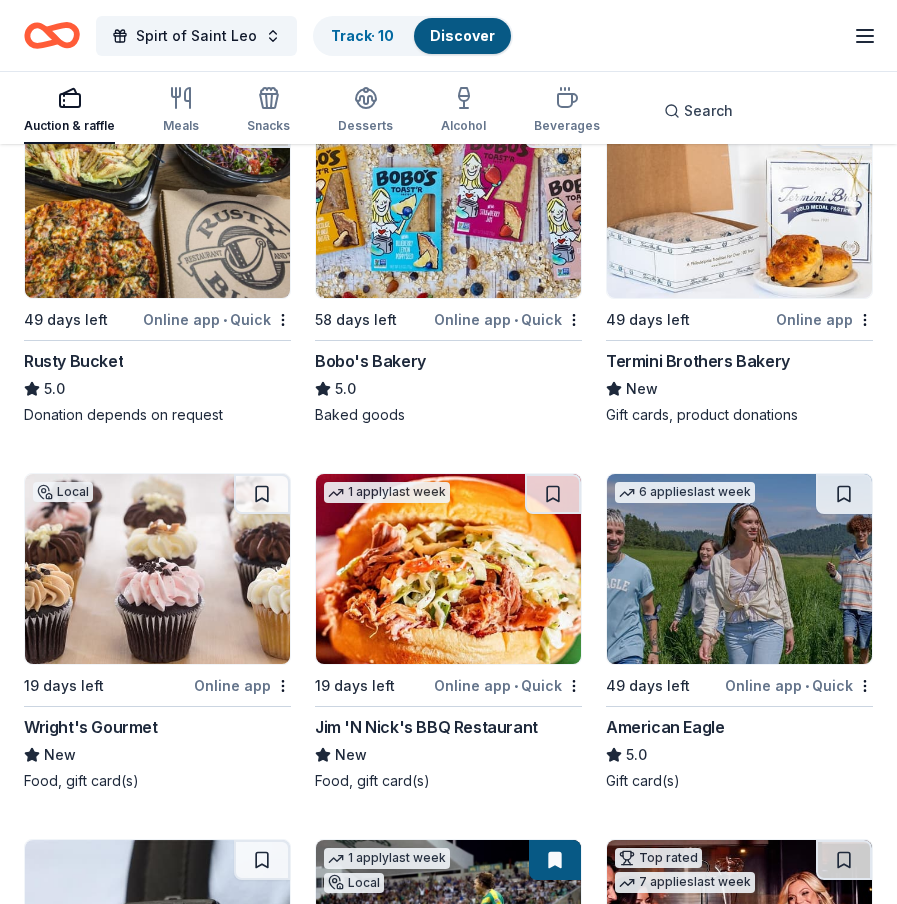 scroll, scrollTop: 4477, scrollLeft: 0, axis: vertical 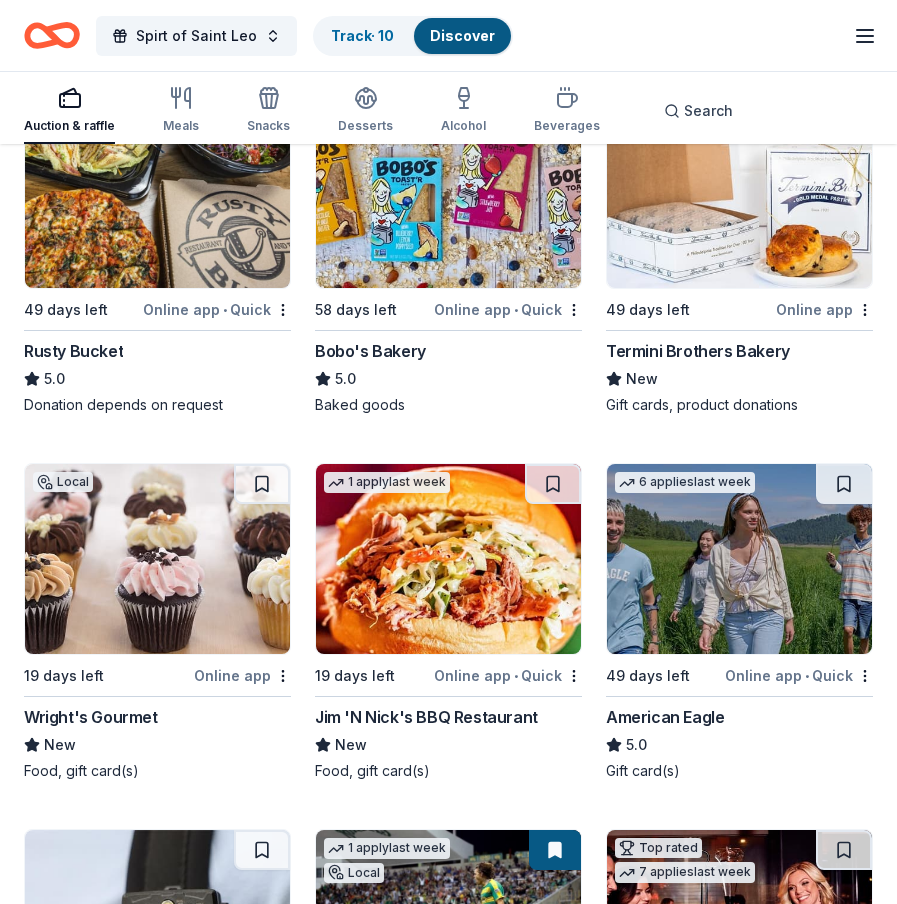 click at bounding box center [739, 559] 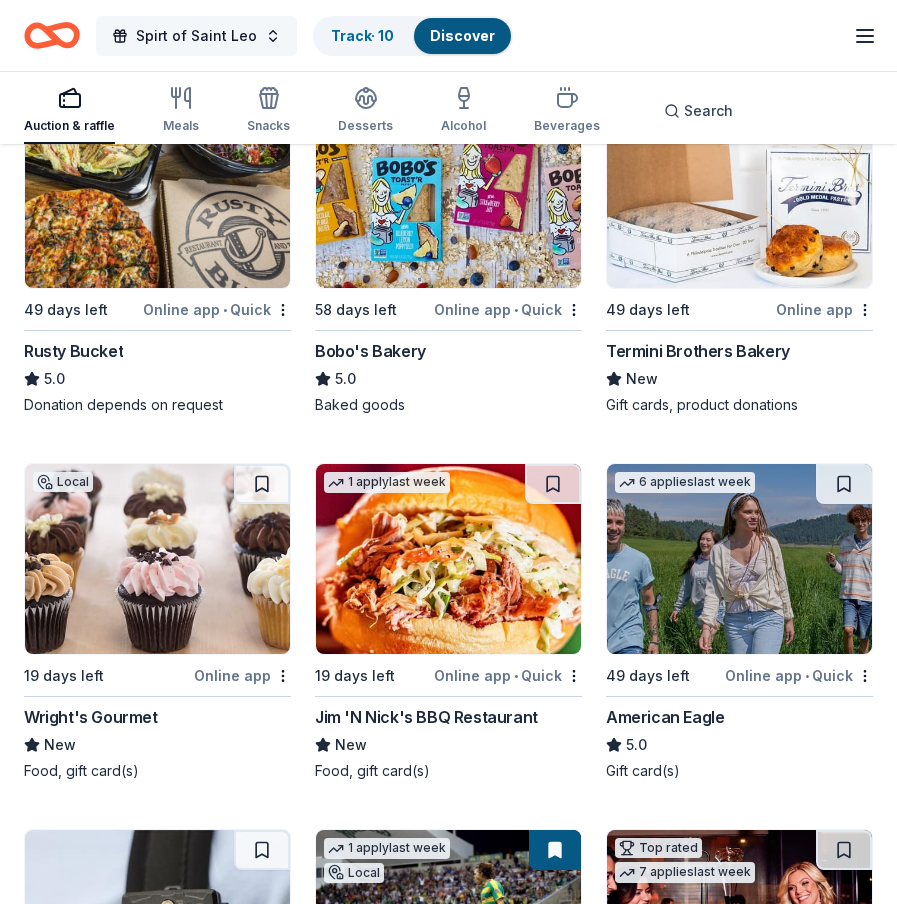 click on "Spirt of Saint Leo" at bounding box center [196, 36] 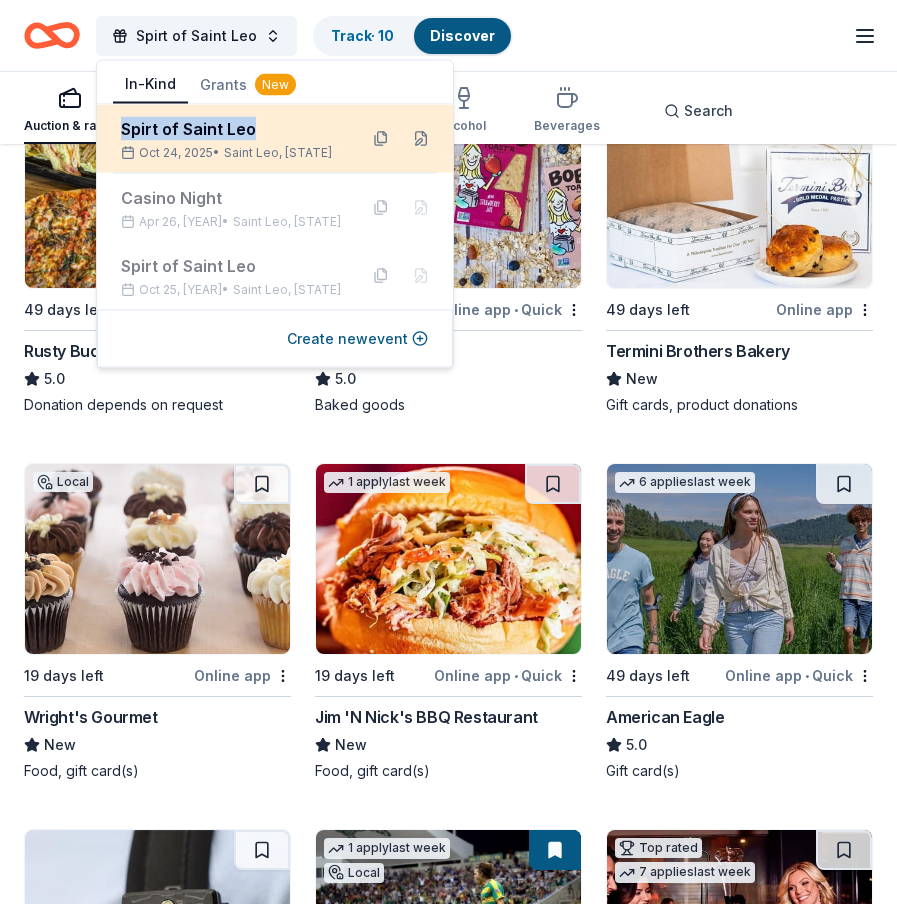 drag, startPoint x: 259, startPoint y: 126, endPoint x: 122, endPoint y: 132, distance: 137.13132 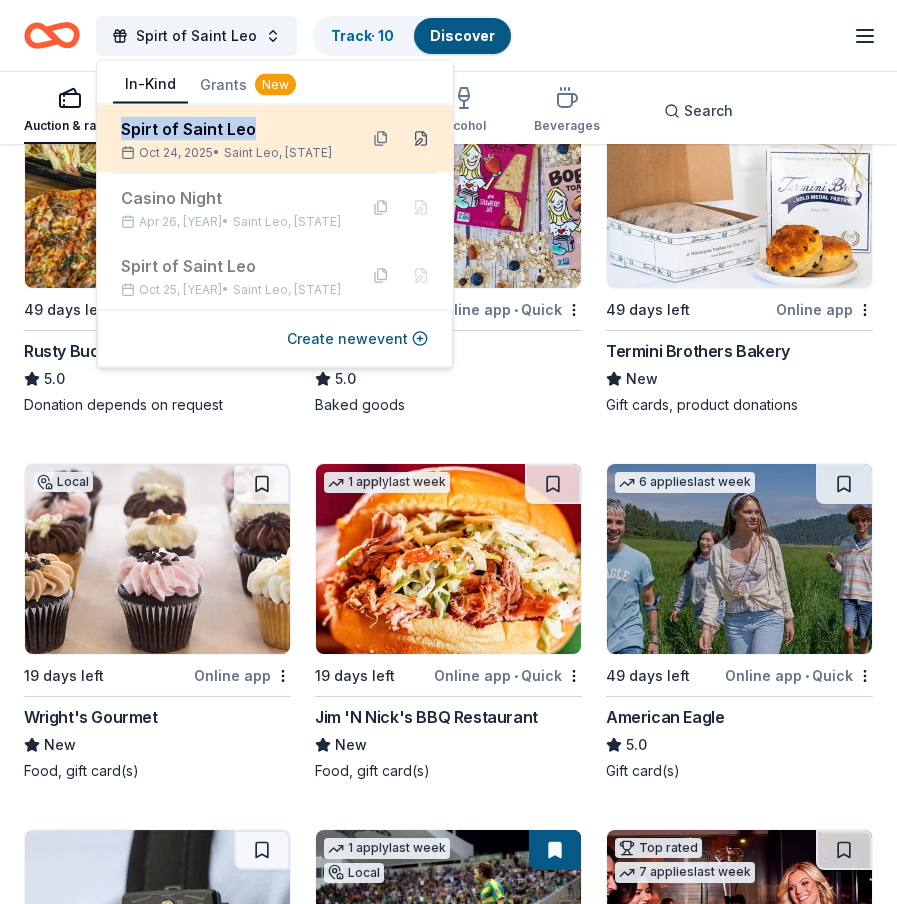 click at bounding box center (421, 139) 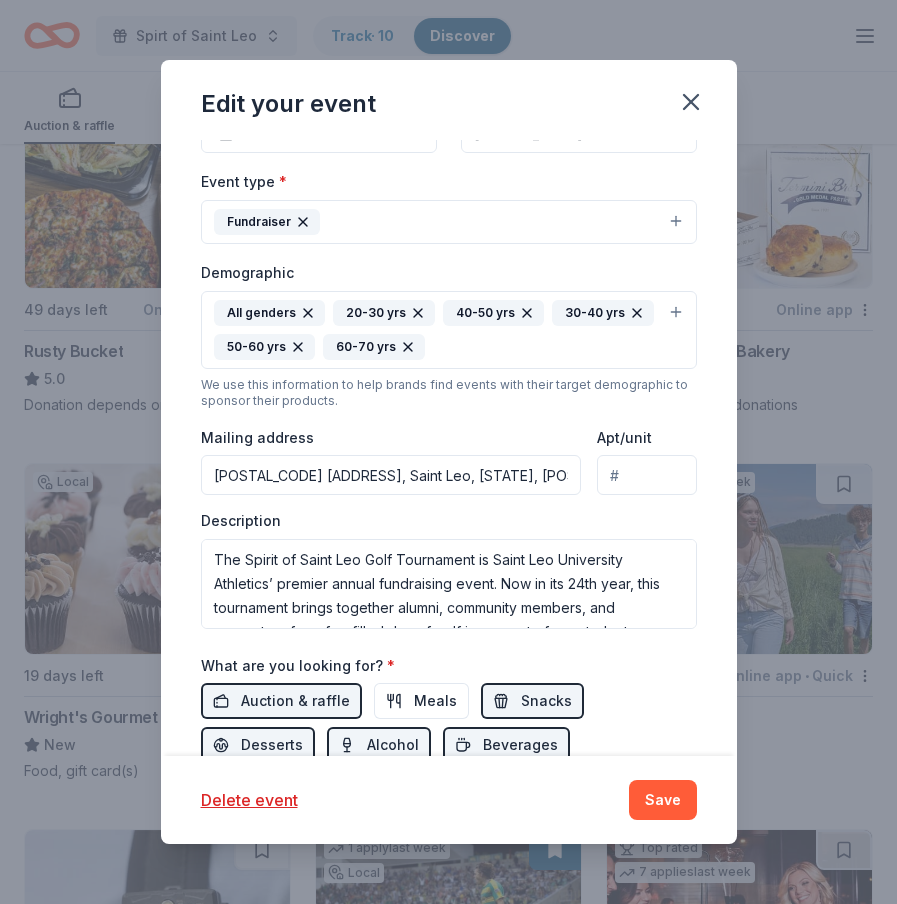 scroll, scrollTop: 363, scrollLeft: 0, axis: vertical 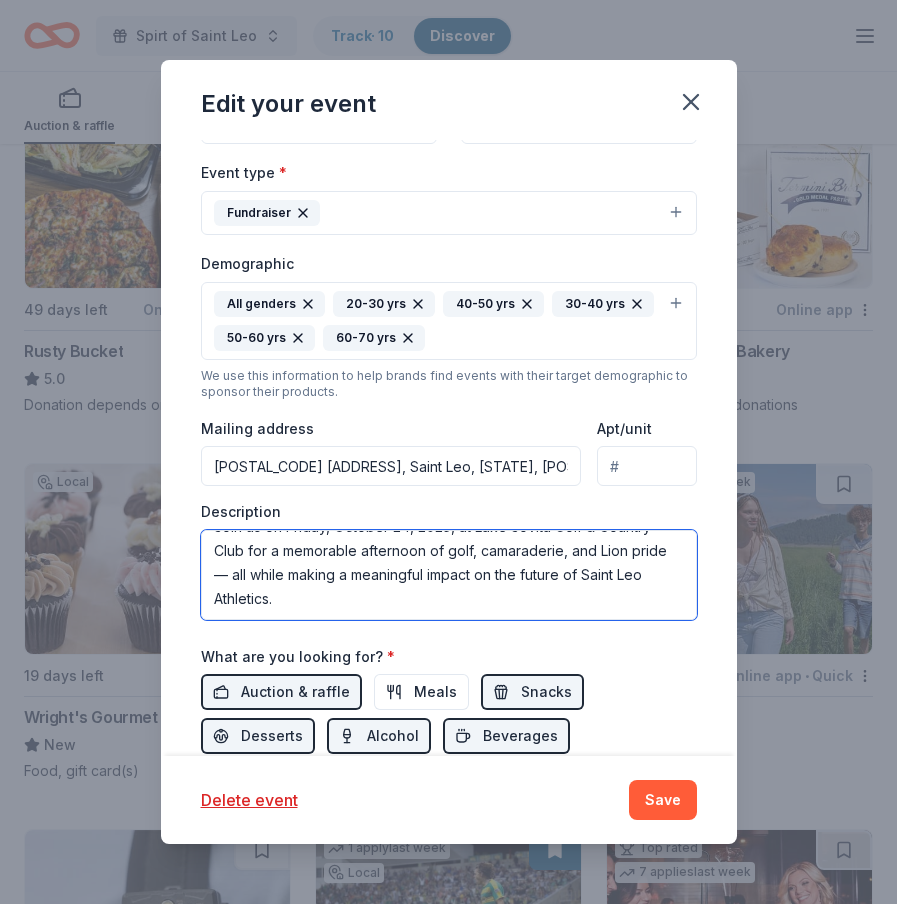 drag, startPoint x: 215, startPoint y: 544, endPoint x: 465, endPoint y: 637, distance: 266.7377 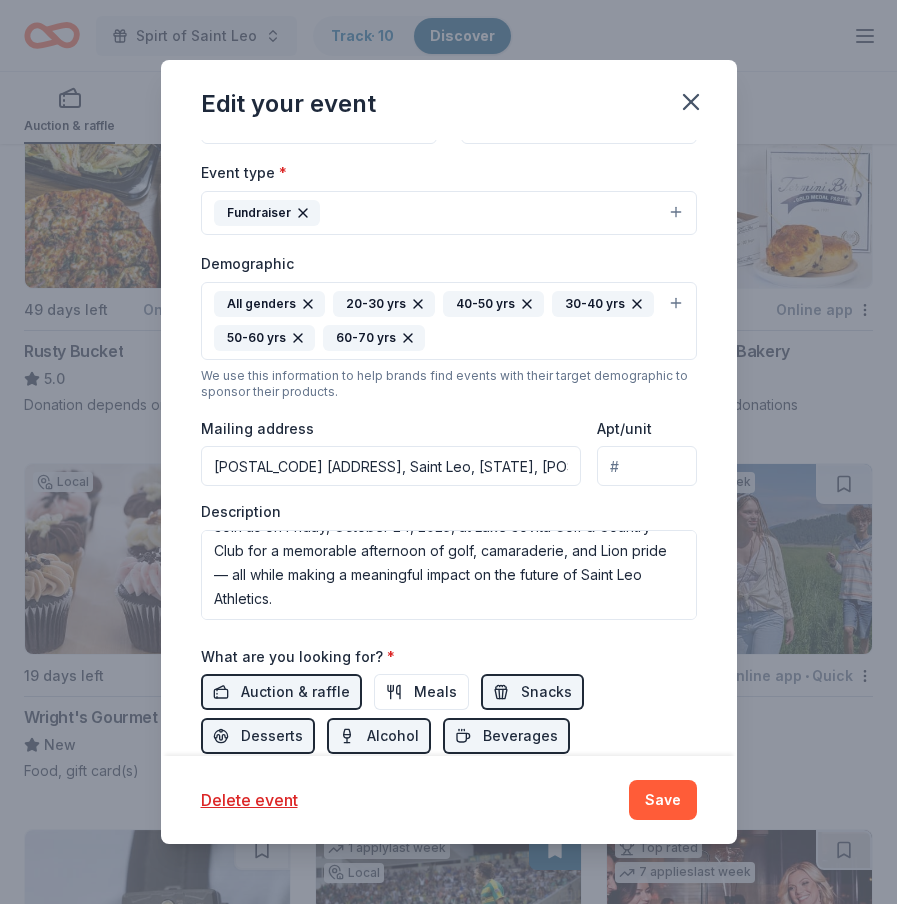 click on "Edit your   event Update donors you've applied to Let donors know of any updates you've made since you applied. Event name * Spirt of Saint Leo 18 /100 Event website https://saintleolions.com/news/2025/7/30/general-registration-now-open-for-2025-spirit-of-saint-leo-golf-fundraiser.aspx Attendance * 200 Date * 10/24/2025 ZIP code * 33574 Event type * Fundraiser Demographic All genders 20-30 yrs 40-50 yrs 30-40 yrs 50-60 yrs 60-70 yrs We use this information to help brands find events with their target demographic to sponsor their products. Mailing address 33701 County Road 52, Saint Leo, FL, 33574 Apt/unit Description What are you looking for? * Auction & raffle Meals Snacks Desserts Alcohol Beverages Send me reminders Email me reminders of donor application deadlines Recurring event Delete event Save" at bounding box center (448, 452) 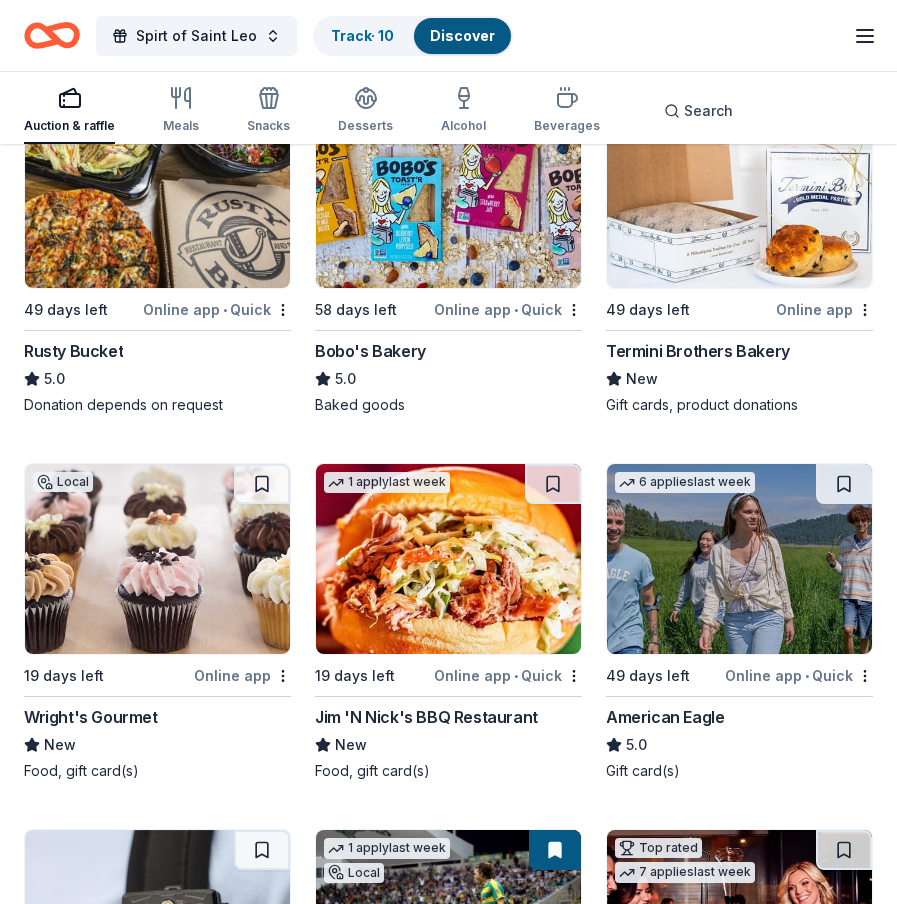 click at bounding box center [739, 559] 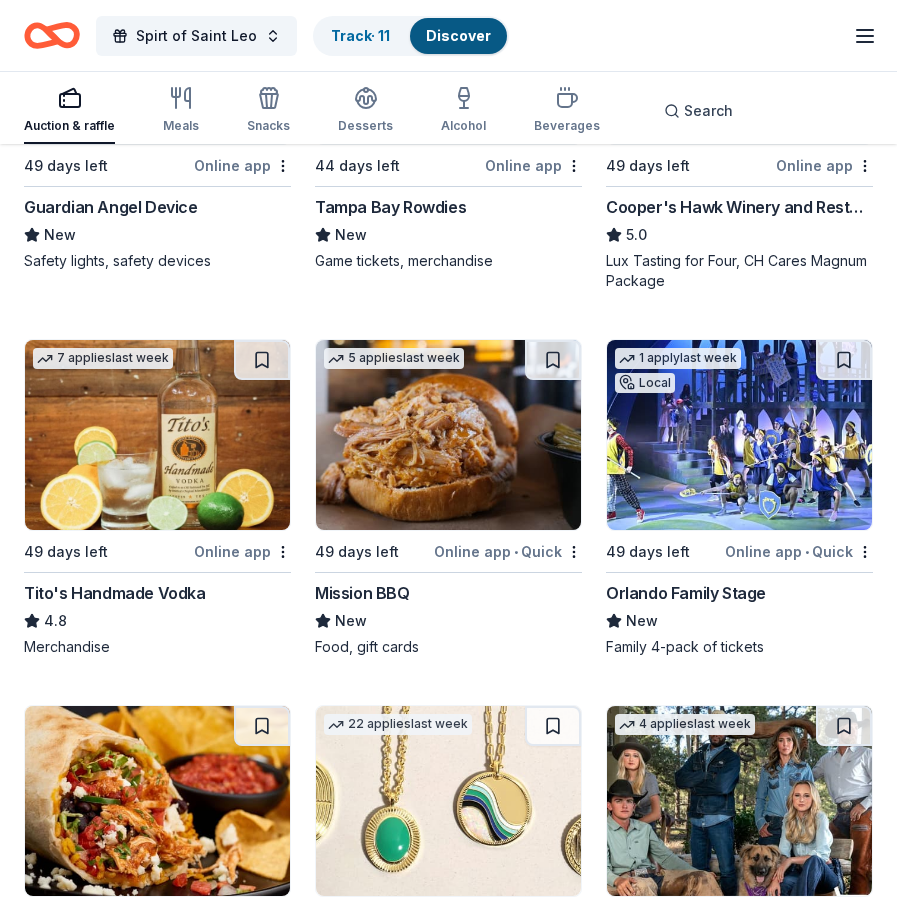scroll, scrollTop: 5355, scrollLeft: 0, axis: vertical 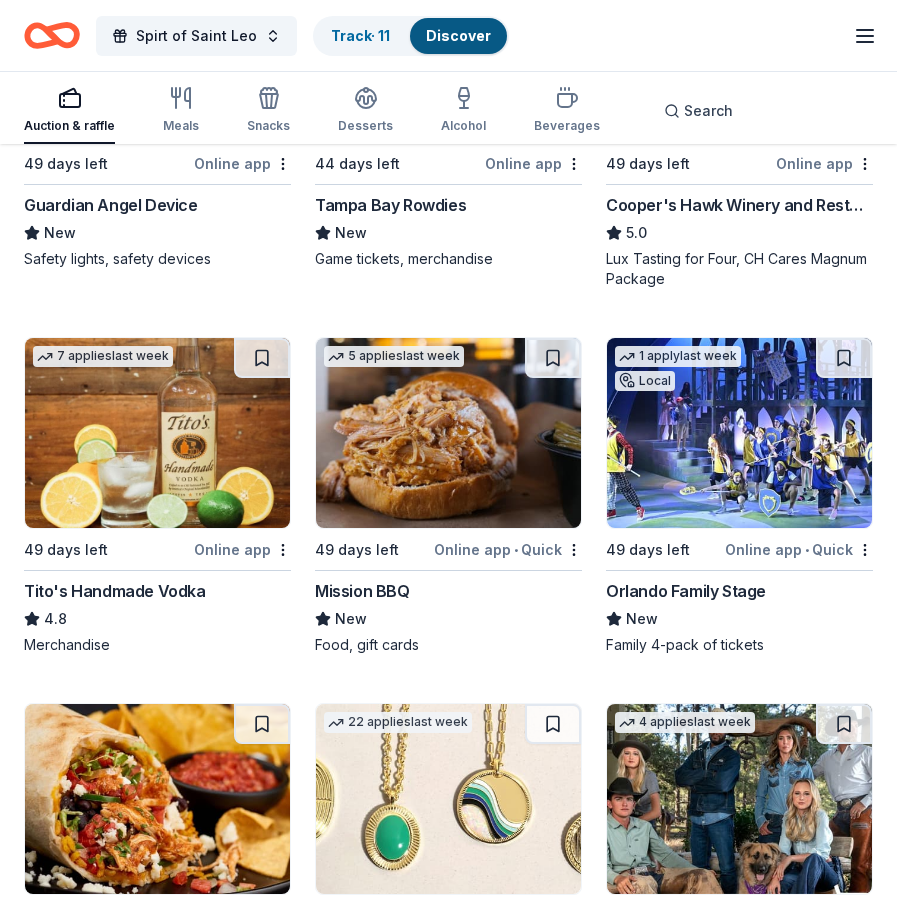 click at bounding box center (448, 433) 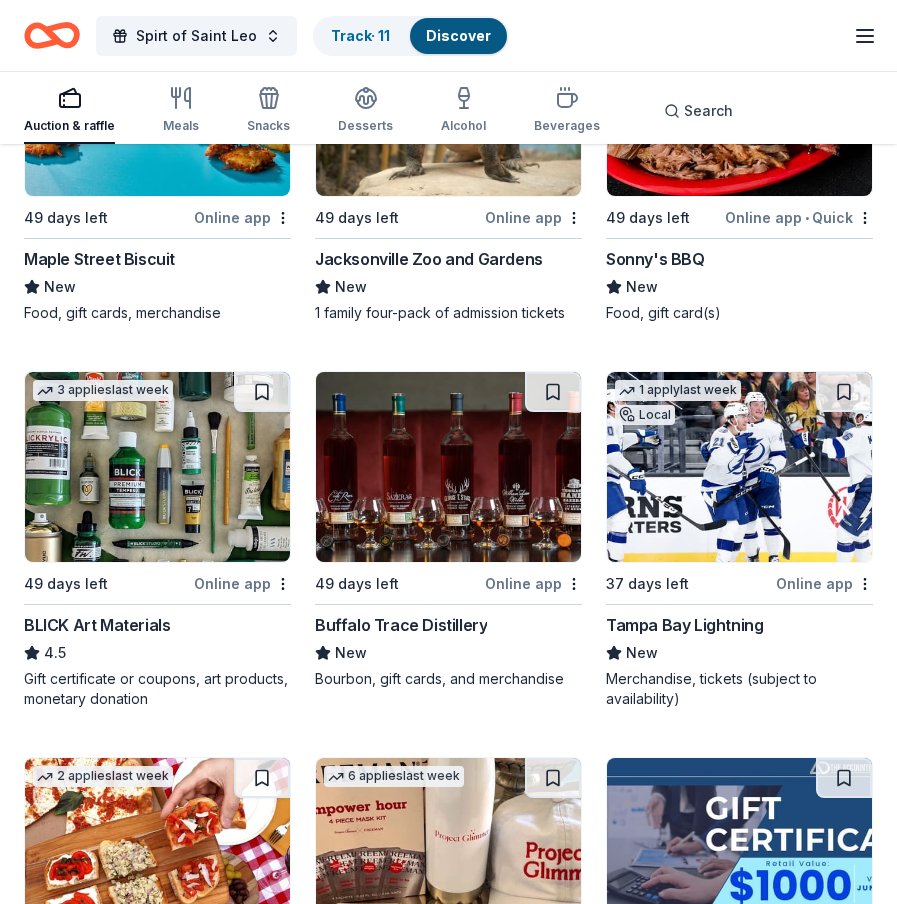 scroll, scrollTop: 6786, scrollLeft: 0, axis: vertical 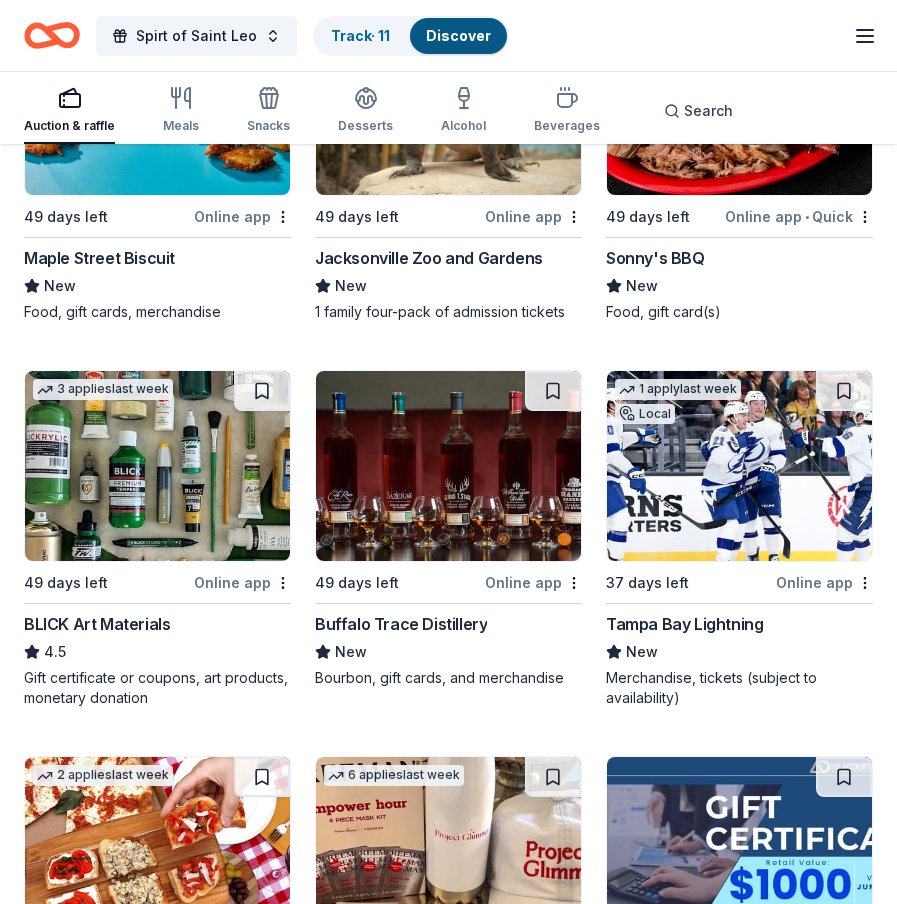 click at bounding box center (739, 466) 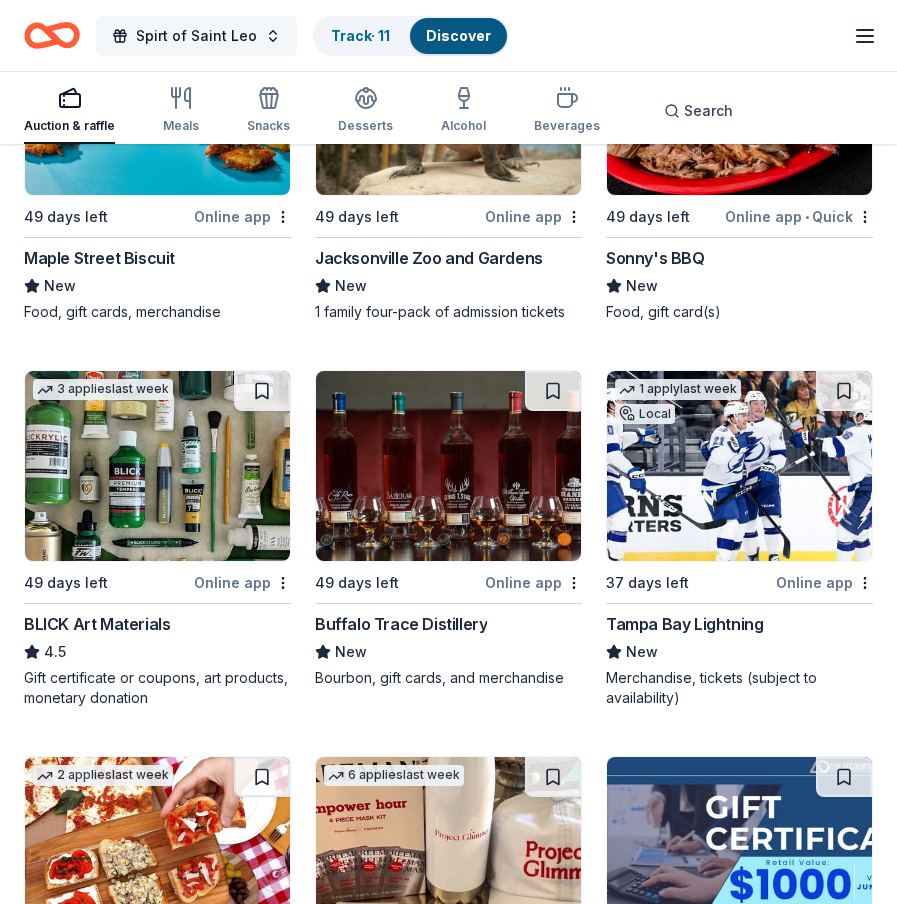 click on "Spirt of Saint Leo" at bounding box center (196, 36) 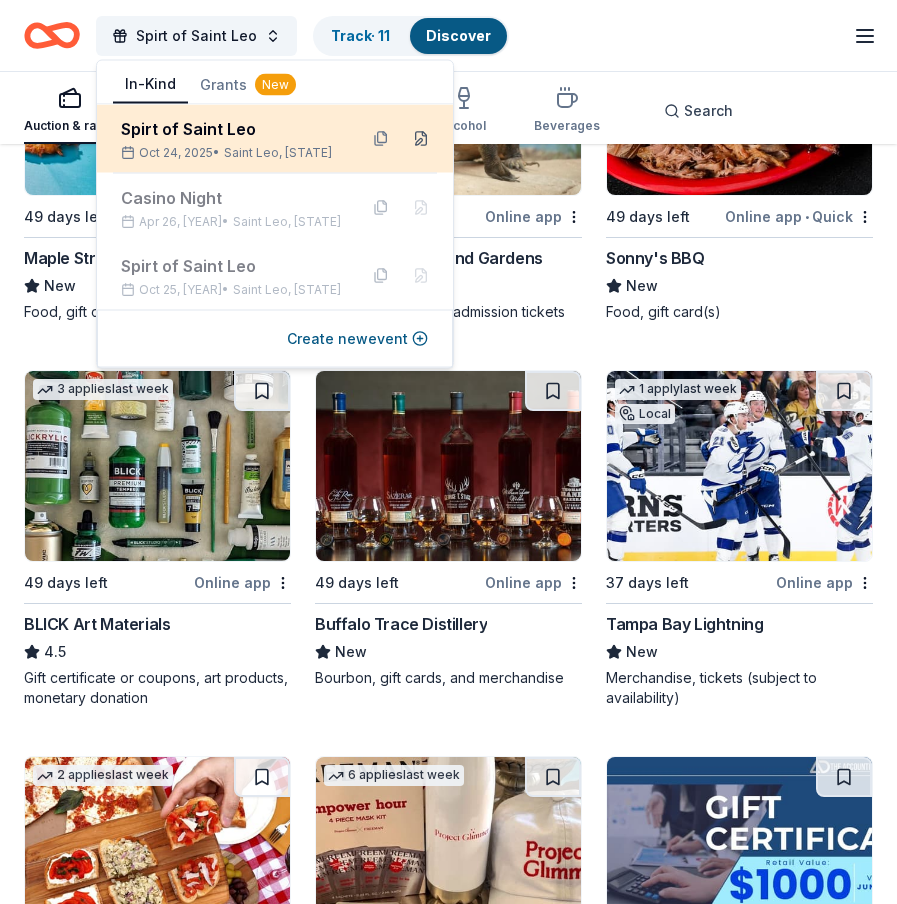 click at bounding box center [421, 139] 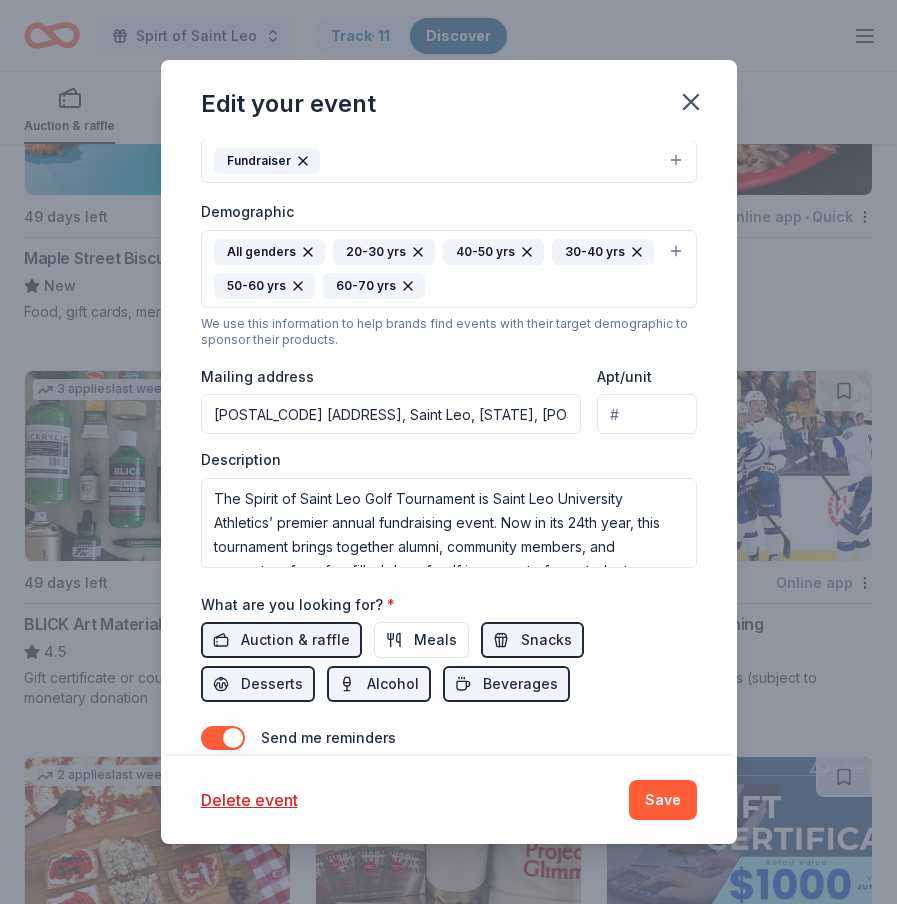 scroll, scrollTop: 424, scrollLeft: 0, axis: vertical 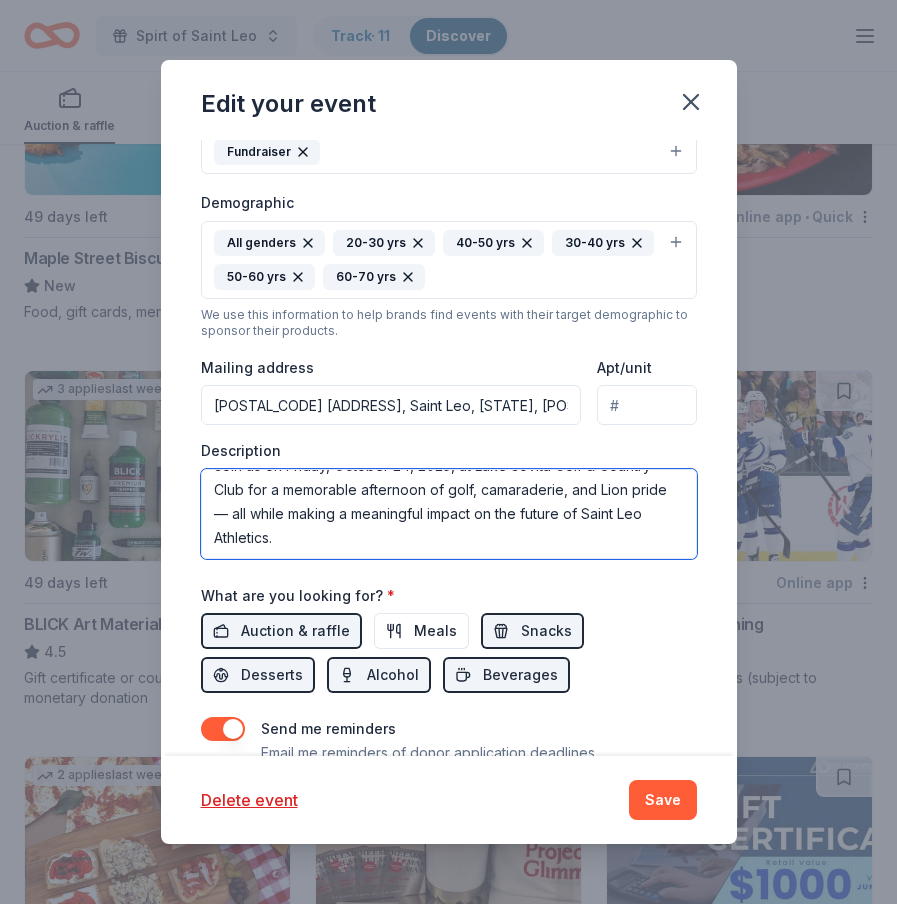 drag, startPoint x: 212, startPoint y: 482, endPoint x: 562, endPoint y: 572, distance: 361.38623 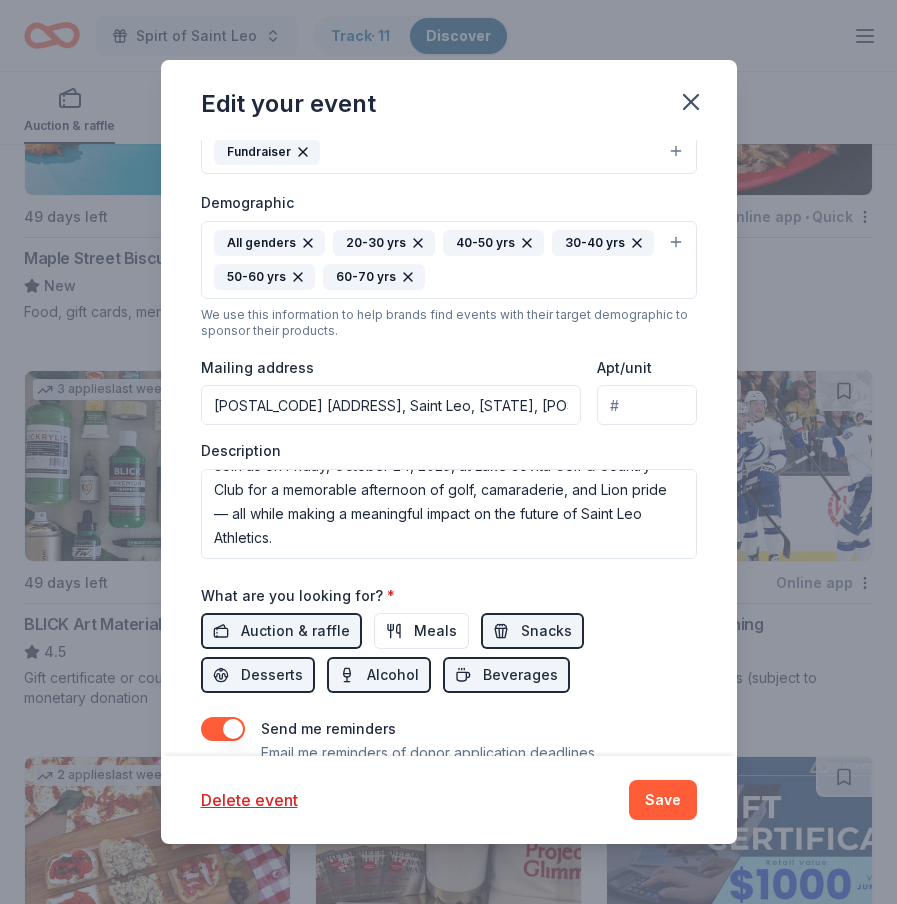 click on "Edit your   event Update donors you've applied to Let donors know of any updates you've made since you applied. Event name * Spirt of Saint Leo 18 /100 Event website https://saintleolions.com/news/2025/7/30/general-registration-now-open-for-2025-spirit-of-saint-leo-golf-fundraiser.aspx Attendance * 200 Date * 10/24/2025 ZIP code * 33574 Event type * Fundraiser Demographic All genders 20-30 yrs 40-50 yrs 30-40 yrs 50-60 yrs 60-70 yrs We use this information to help brands find events with their target demographic to sponsor their products. Mailing address 33701 County Road 52, Saint Leo, FL, 33574 Apt/unit Description What are you looking for? * Auction & raffle Meals Snacks Desserts Alcohol Beverages Send me reminders Email me reminders of donor application deadlines Recurring event Delete event Save" at bounding box center (448, 452) 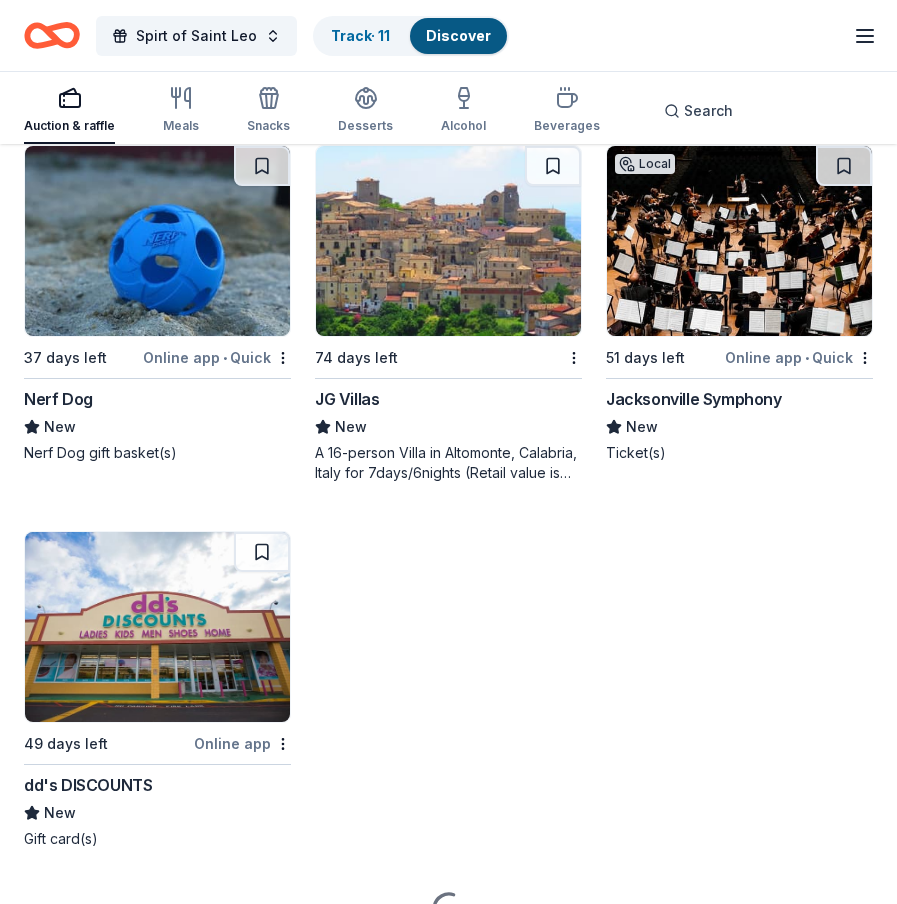 scroll, scrollTop: 8513, scrollLeft: 0, axis: vertical 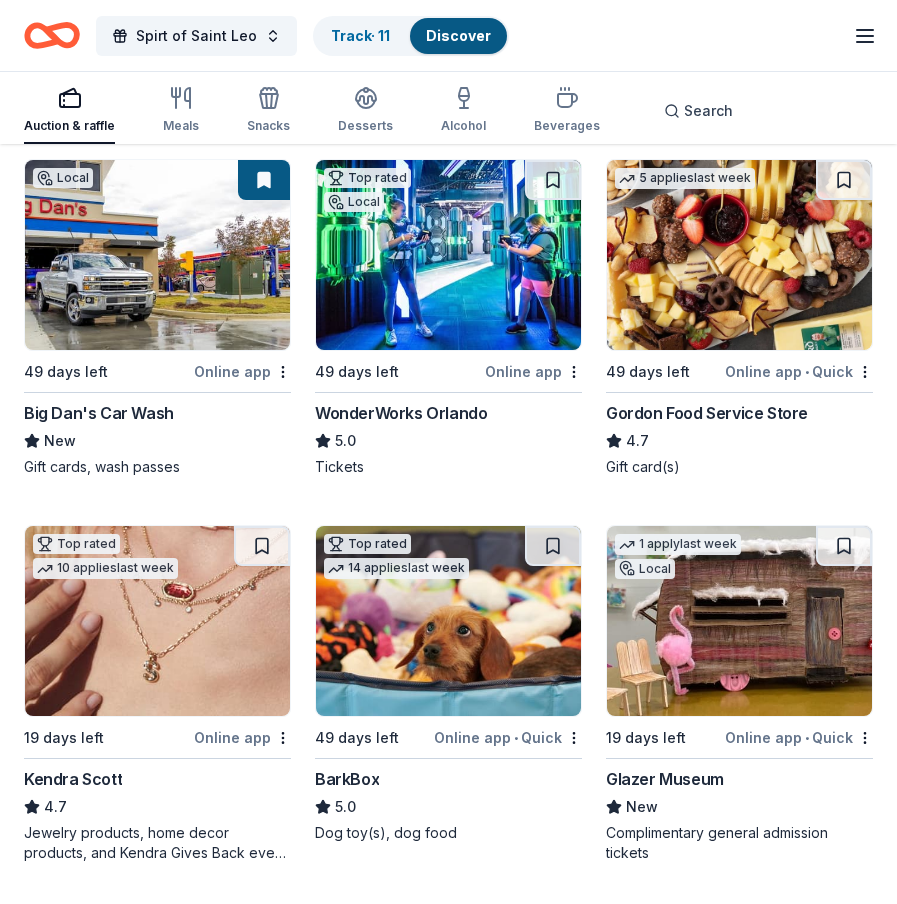 click at bounding box center [157, 621] 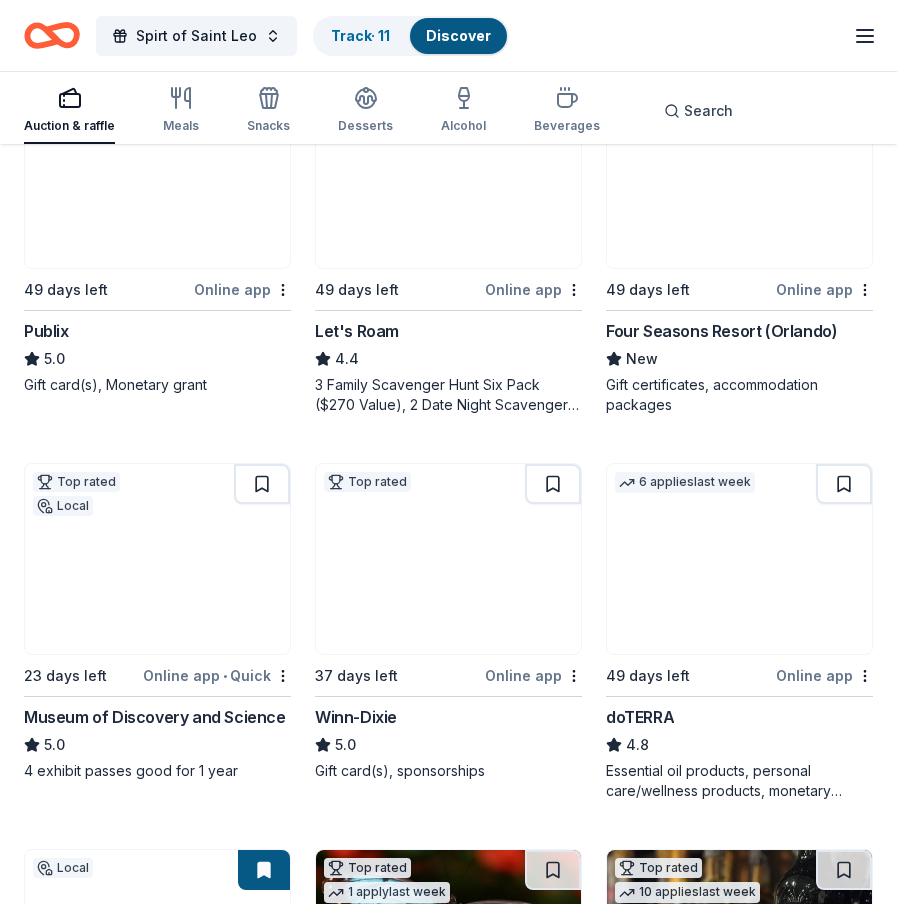 scroll, scrollTop: 1411, scrollLeft: 0, axis: vertical 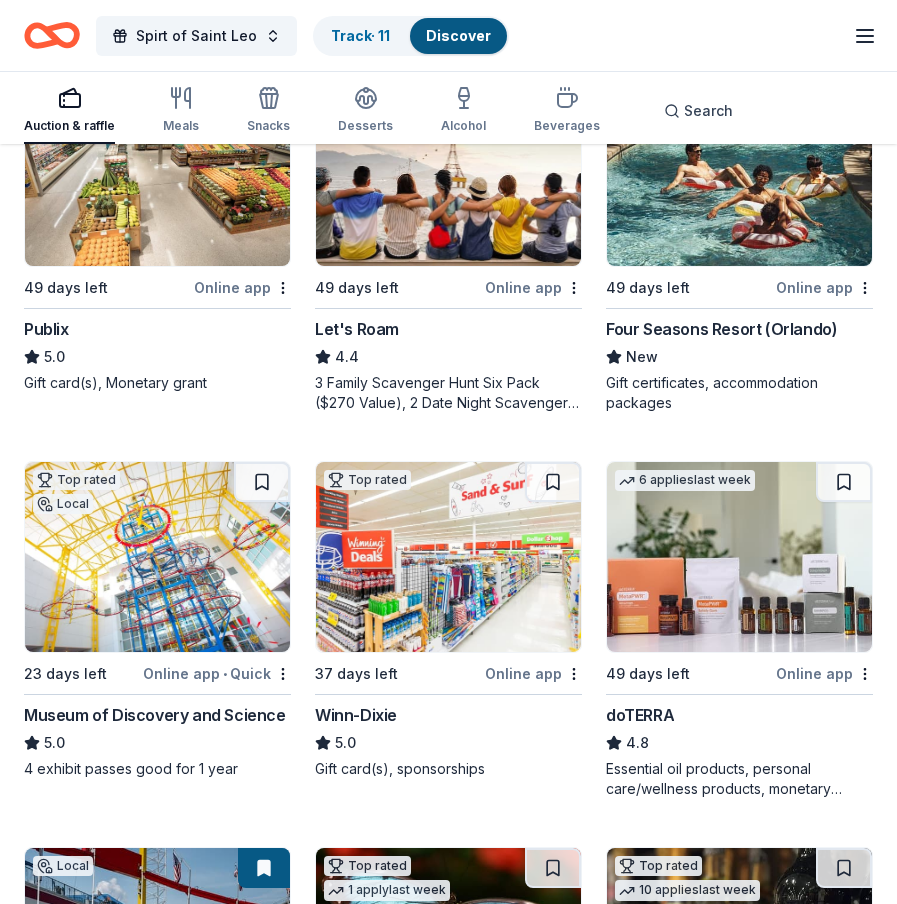 click at bounding box center (739, 557) 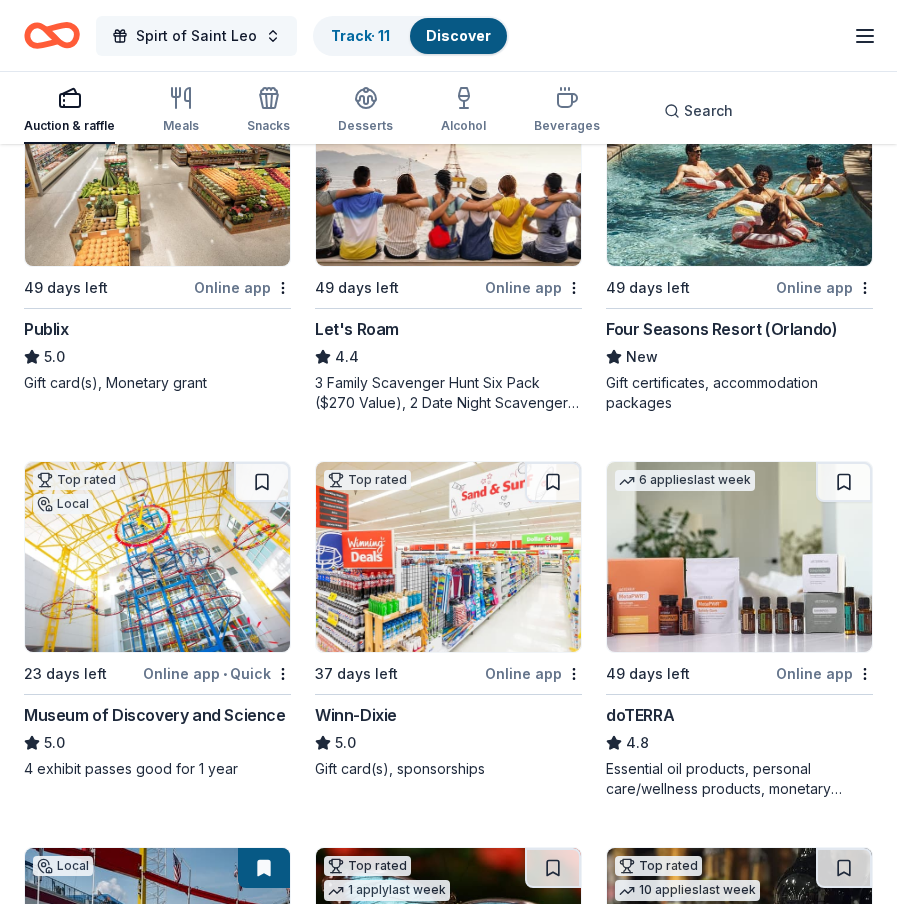 click on "Spirt of Saint Leo" at bounding box center (196, 36) 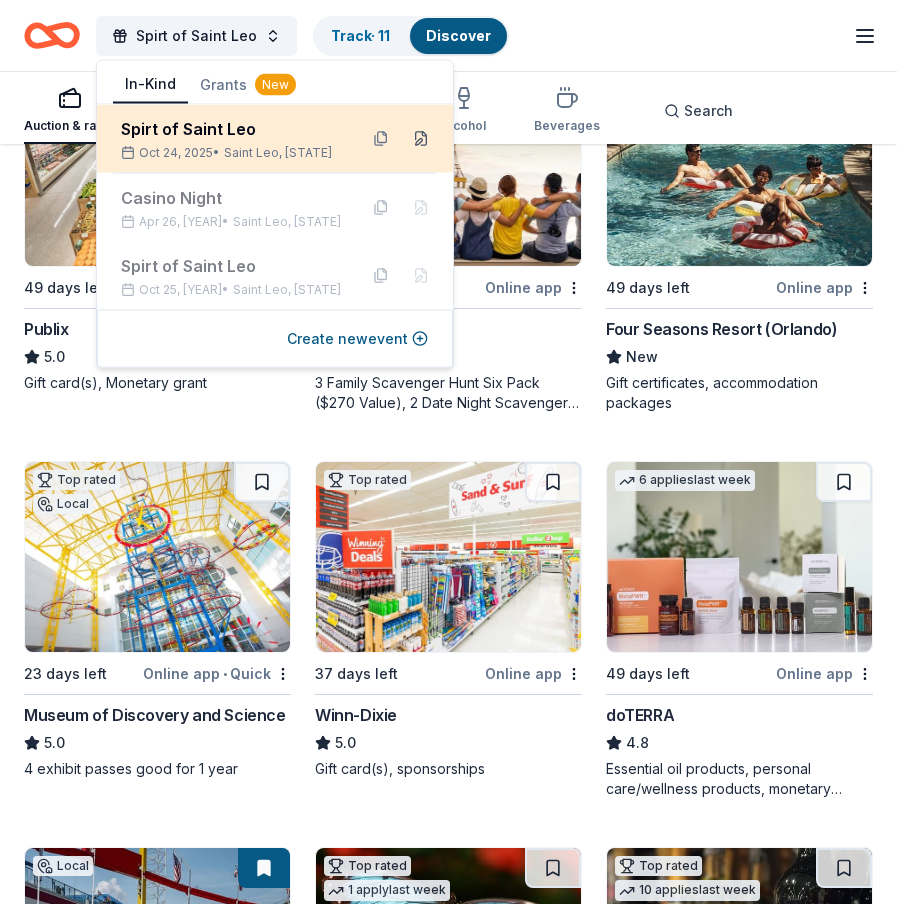 click at bounding box center [421, 139] 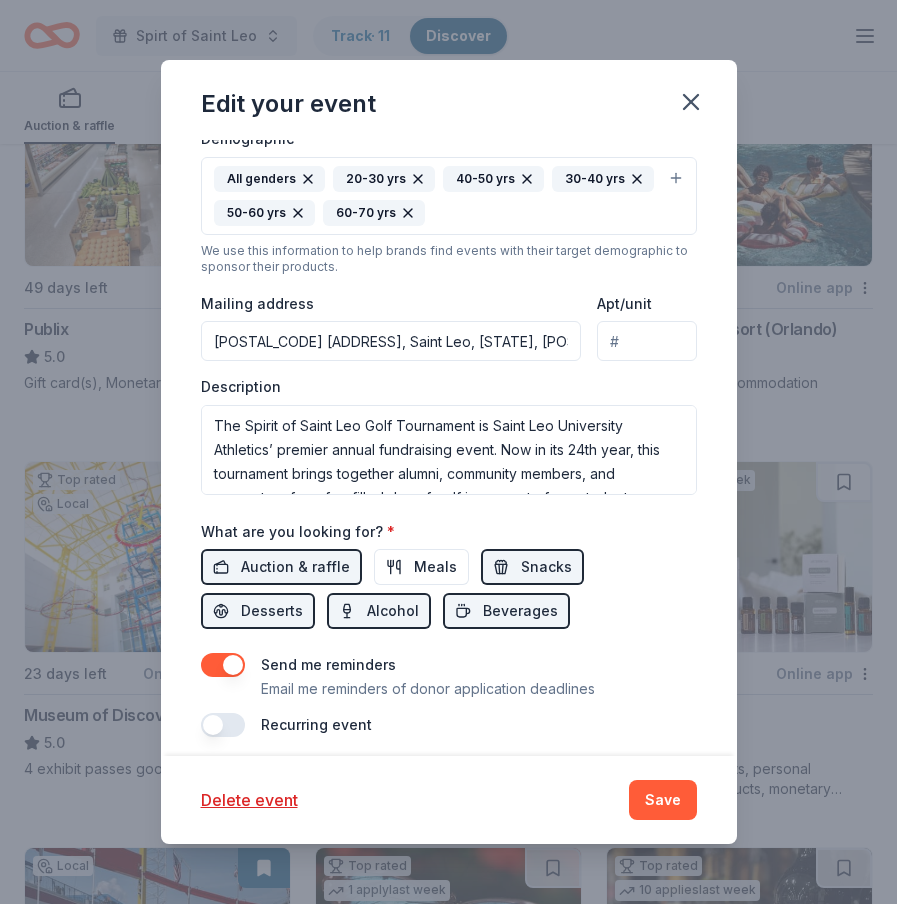 scroll, scrollTop: 491, scrollLeft: 0, axis: vertical 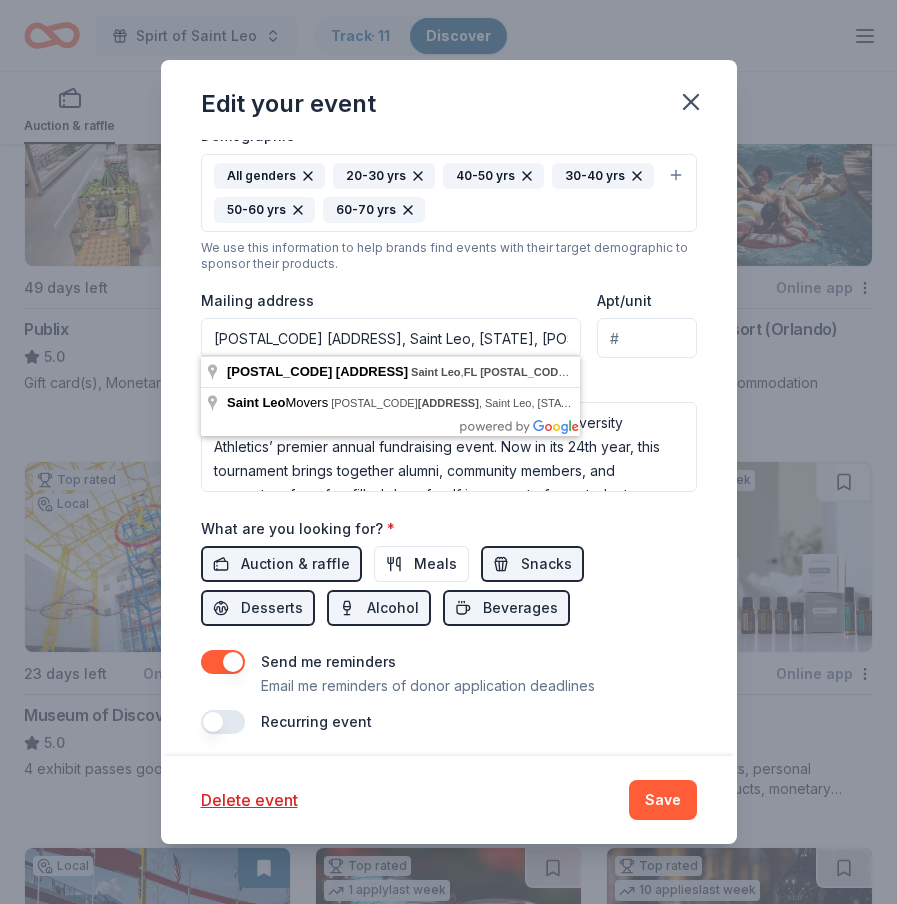 drag, startPoint x: 525, startPoint y: 335, endPoint x: 214, endPoint y: 327, distance: 311.10287 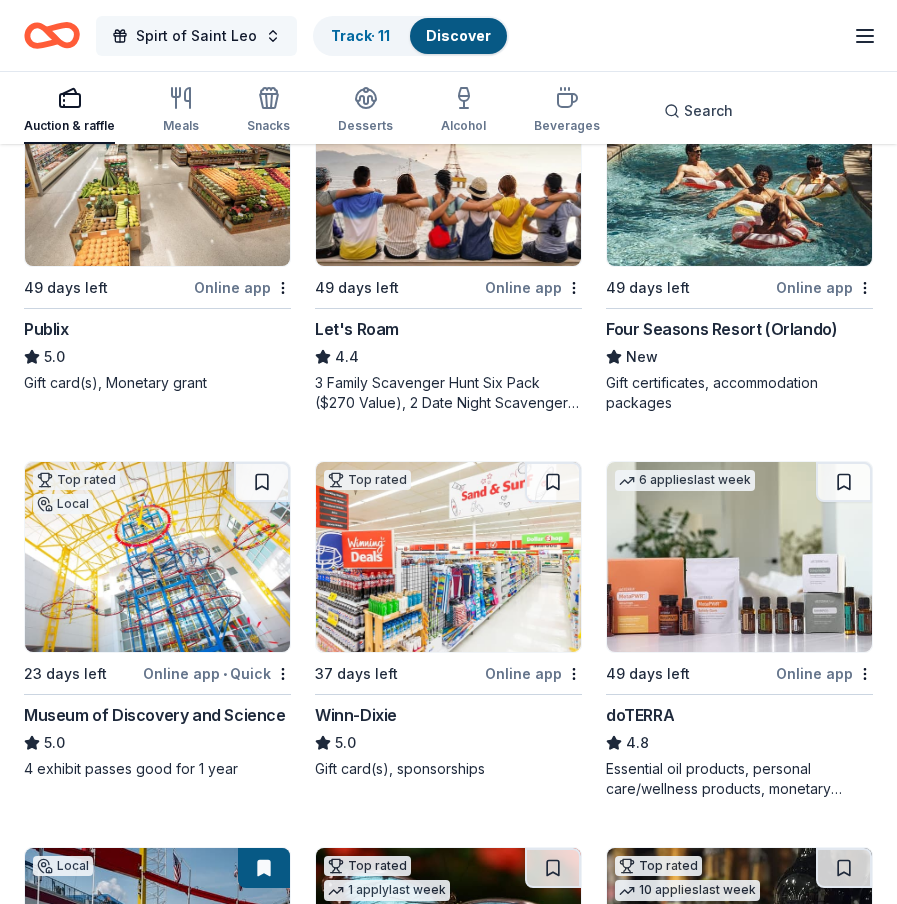 click on "Spirt of Saint Leo" at bounding box center (196, 36) 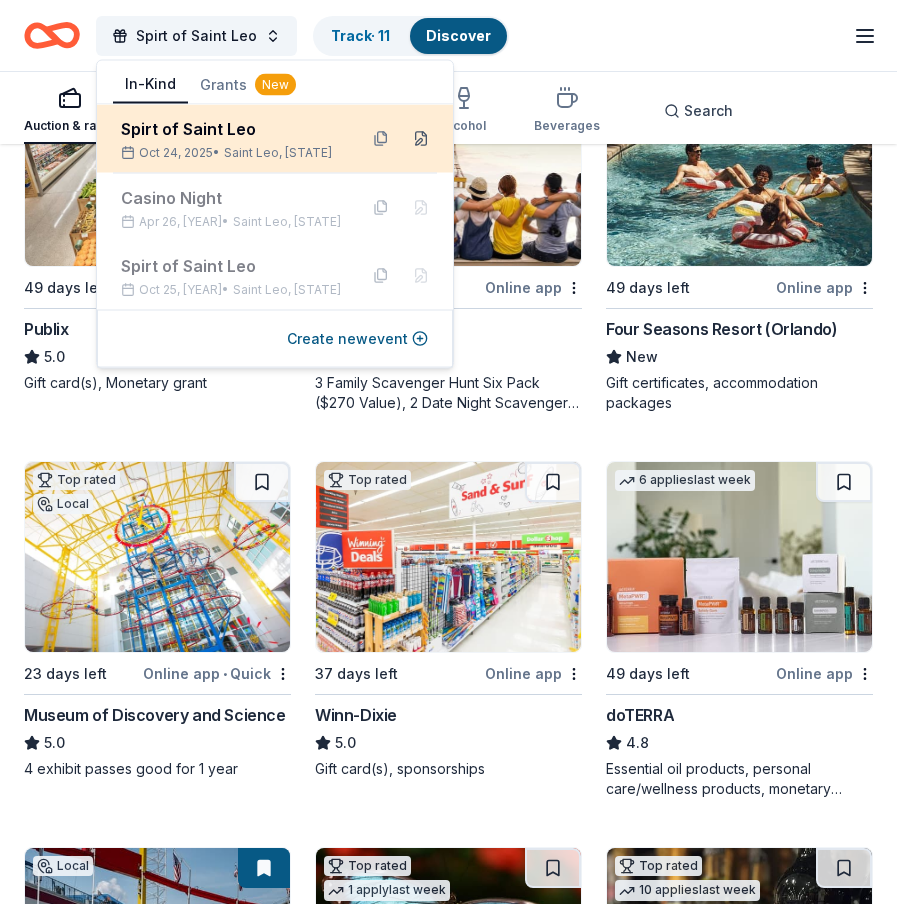 click at bounding box center (421, 139) 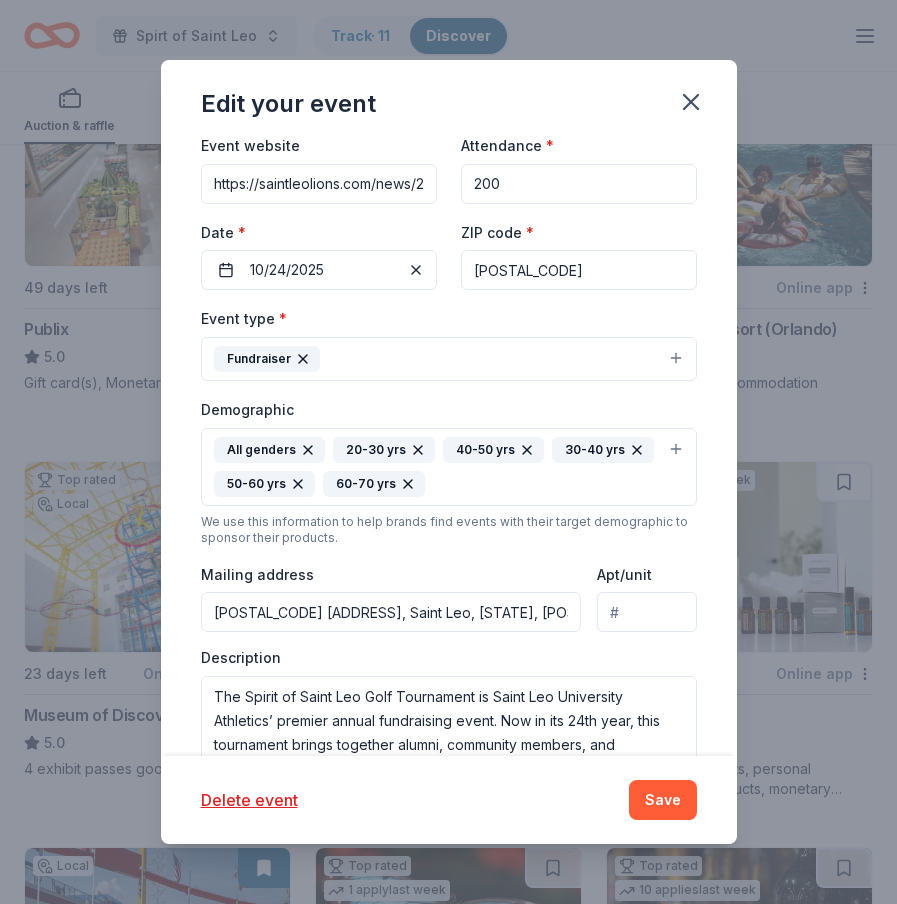 scroll, scrollTop: 255, scrollLeft: 0, axis: vertical 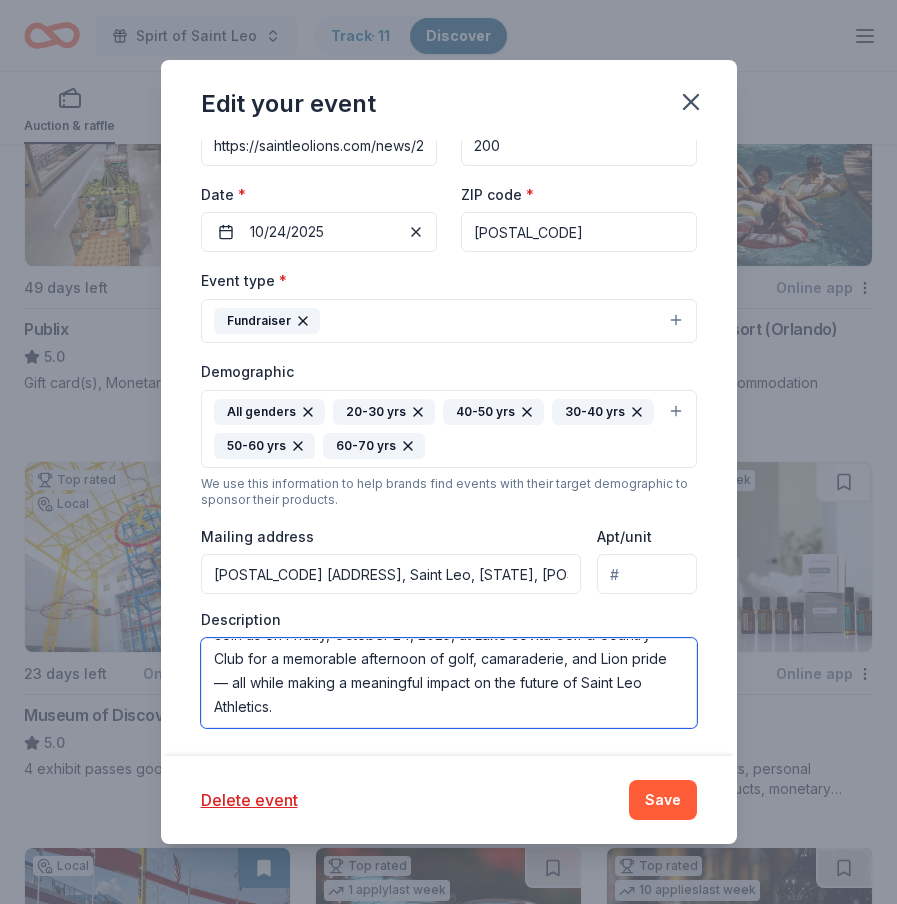 drag, startPoint x: 215, startPoint y: 654, endPoint x: 585, endPoint y: 727, distance: 377.1326 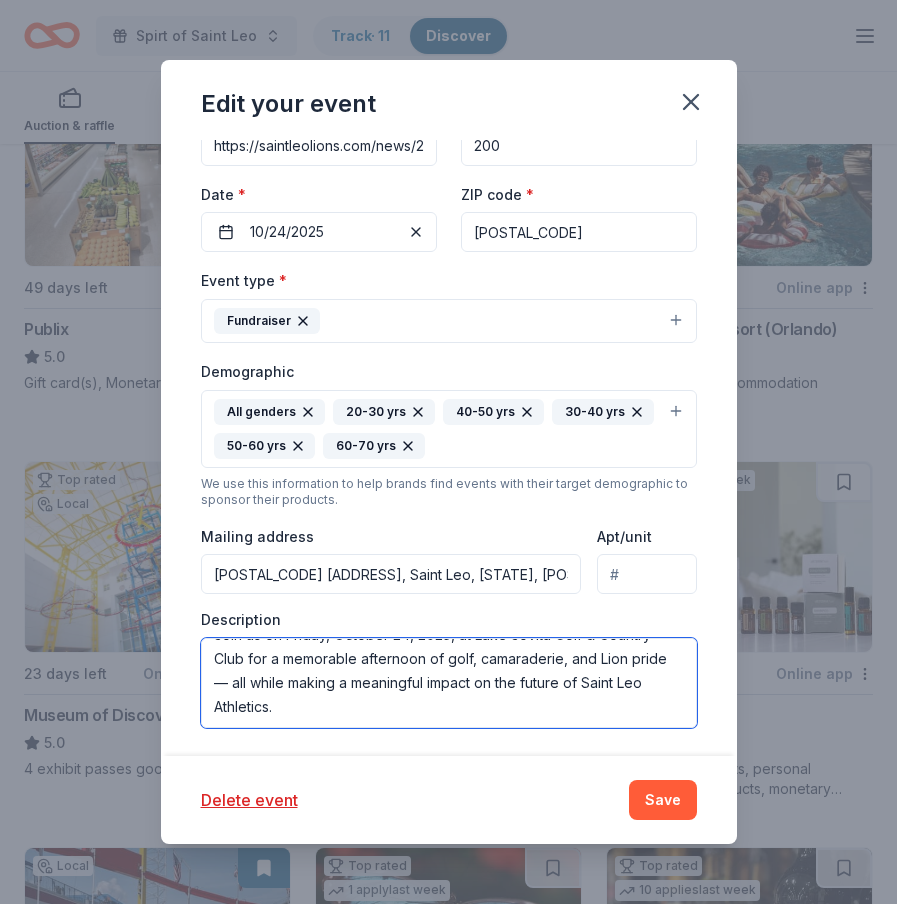 click on "Event name * Spirt of Saint Leo 18 /100 Event website https://saintleolions.com/news/2025/7/30/general-registration-now-open-for-2025-spirit-of-saint-leo-golf-fundraiser.aspx Attendance * 200 Date * 10/24/2025 ZIP code * 33574 Event type * Fundraiser Demographic All genders 20-30 yrs 40-50 yrs 30-40 yrs 50-60 yrs 60-70 yrs We use this information to help brands find events with their target demographic to sponsor their products. Mailing address 33701 County Road 52, Saint Leo, FL, 33574 Apt/unit Description What are you looking for? * Auction & raffle Meals Snacks Desserts Alcohol Beverages Send me reminders Email me reminders of donor application deadlines Recurring event" at bounding box center (449, 490) 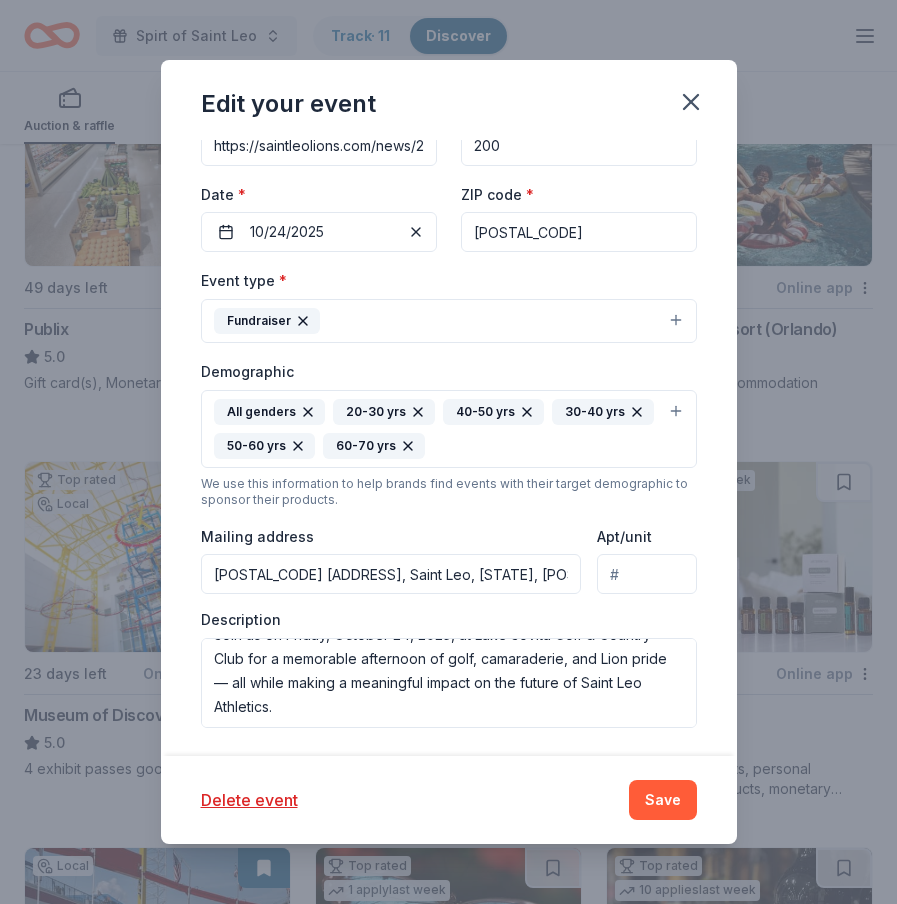 click on "Edit your   event Update donors you've applied to Let donors know of any updates you've made since you applied. Event name * Spirt of Saint Leo 18 /100 Event website https://saintleolions.com/news/2025/7/30/general-registration-now-open-for-2025-spirit-of-saint-leo-golf-fundraiser.aspx Attendance * 200 Date * 10/24/2025 ZIP code * 33574 Event type * Fundraiser Demographic All genders 20-30 yrs 40-50 yrs 30-40 yrs 50-60 yrs 60-70 yrs We use this information to help brands find events with their target demographic to sponsor their products. Mailing address 33701 County Road 52, Saint Leo, FL, 33574 Apt/unit Description What are you looking for? * Auction & raffle Meals Snacks Desserts Alcohol Beverages Send me reminders Email me reminders of donor application deadlines Recurring event Delete event Save" at bounding box center (448, 452) 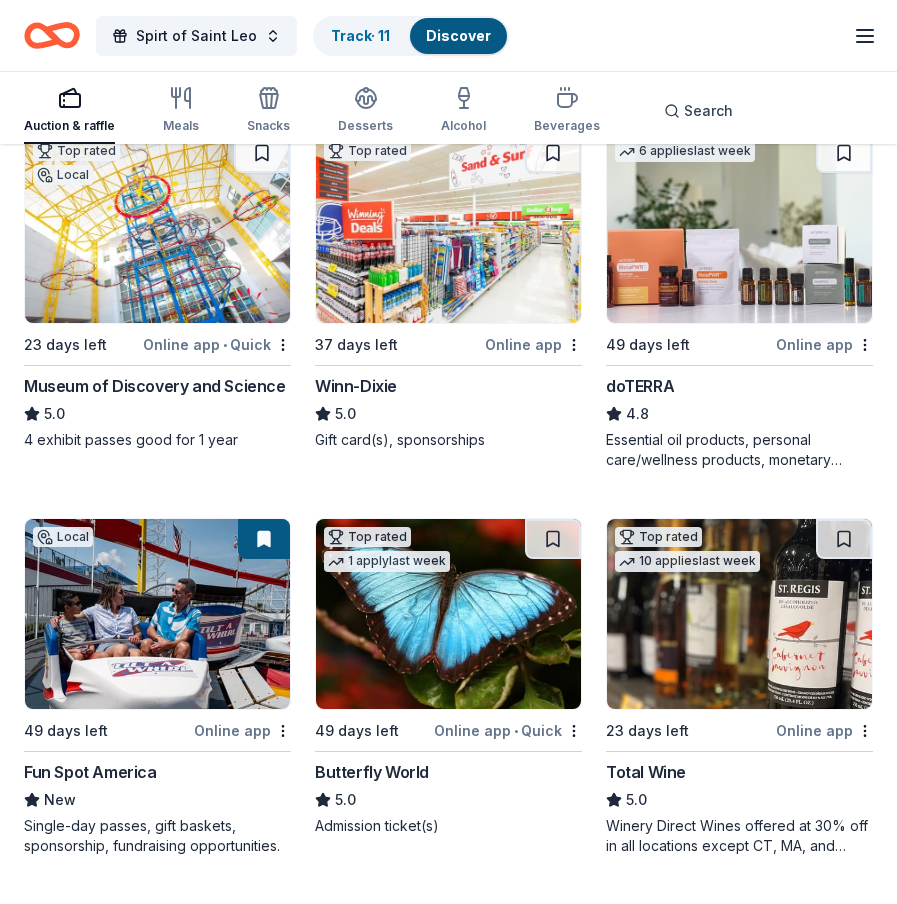 scroll, scrollTop: 1753, scrollLeft: 0, axis: vertical 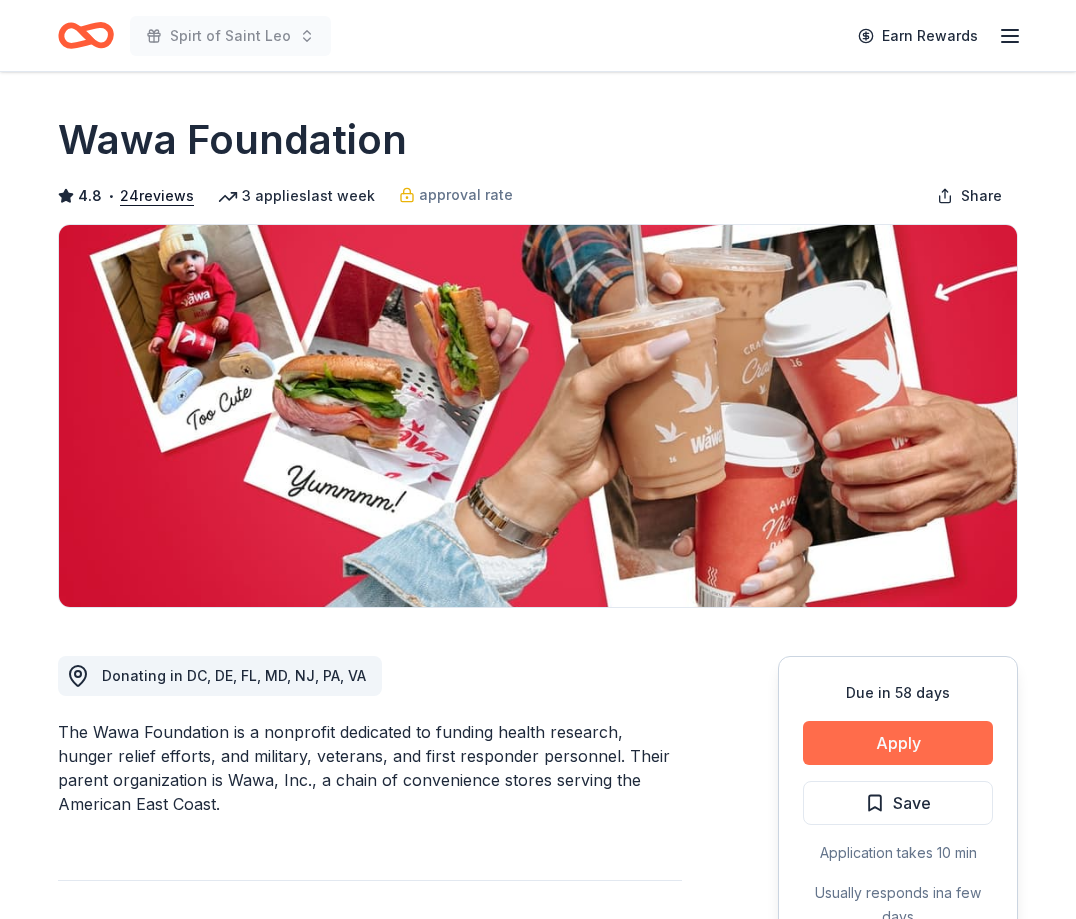 click on "Apply" at bounding box center (898, 743) 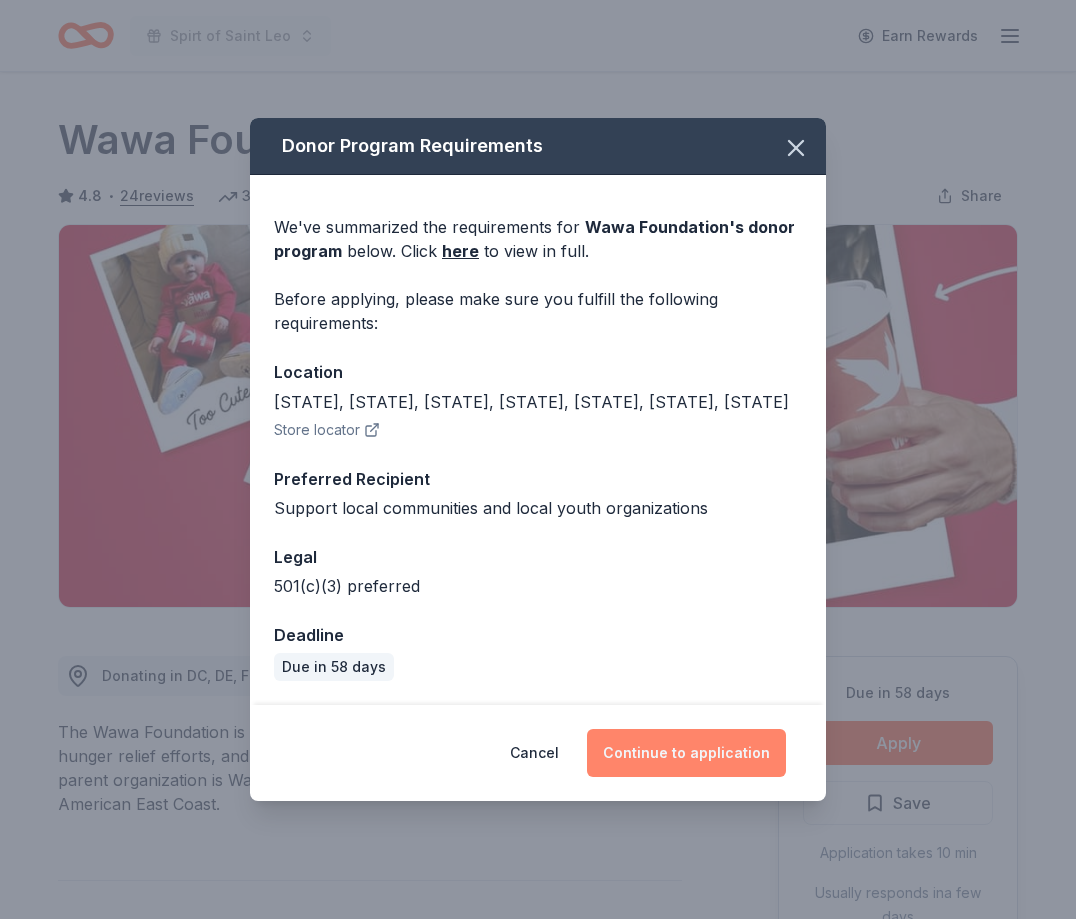 click on "Continue to application" at bounding box center [686, 753] 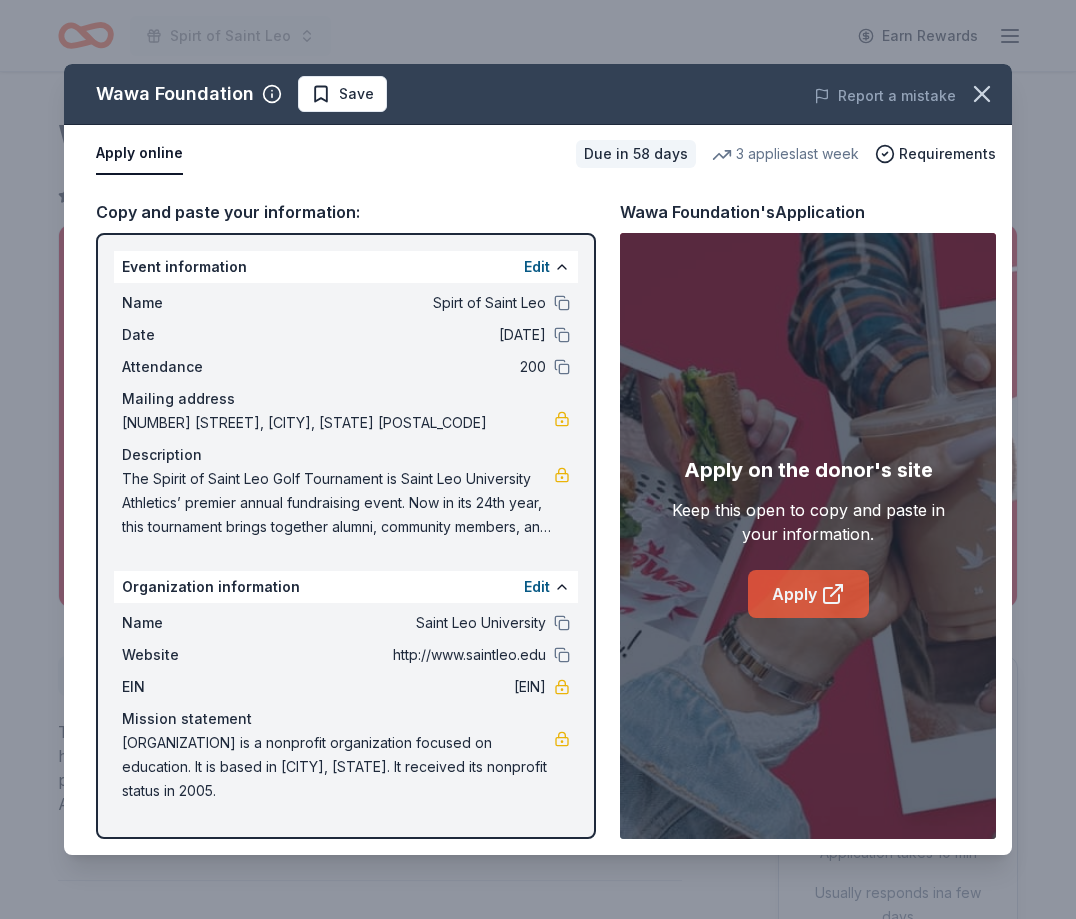 click on "Apply" at bounding box center [808, 594] 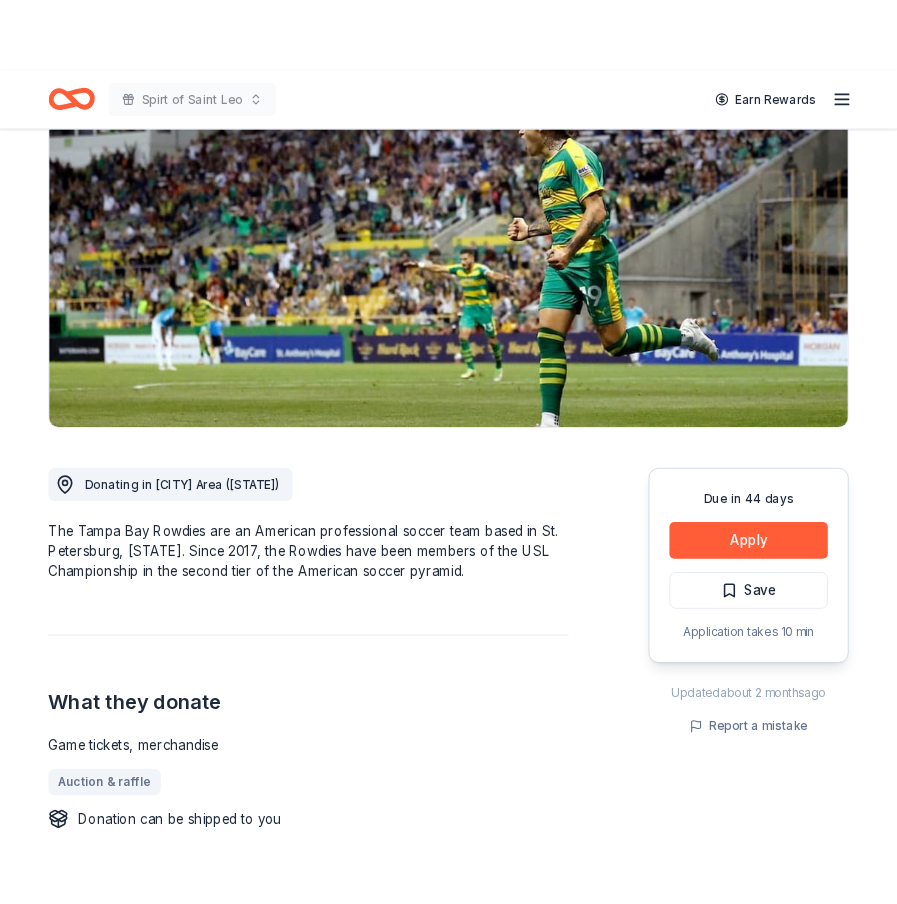 scroll, scrollTop: 183, scrollLeft: 0, axis: vertical 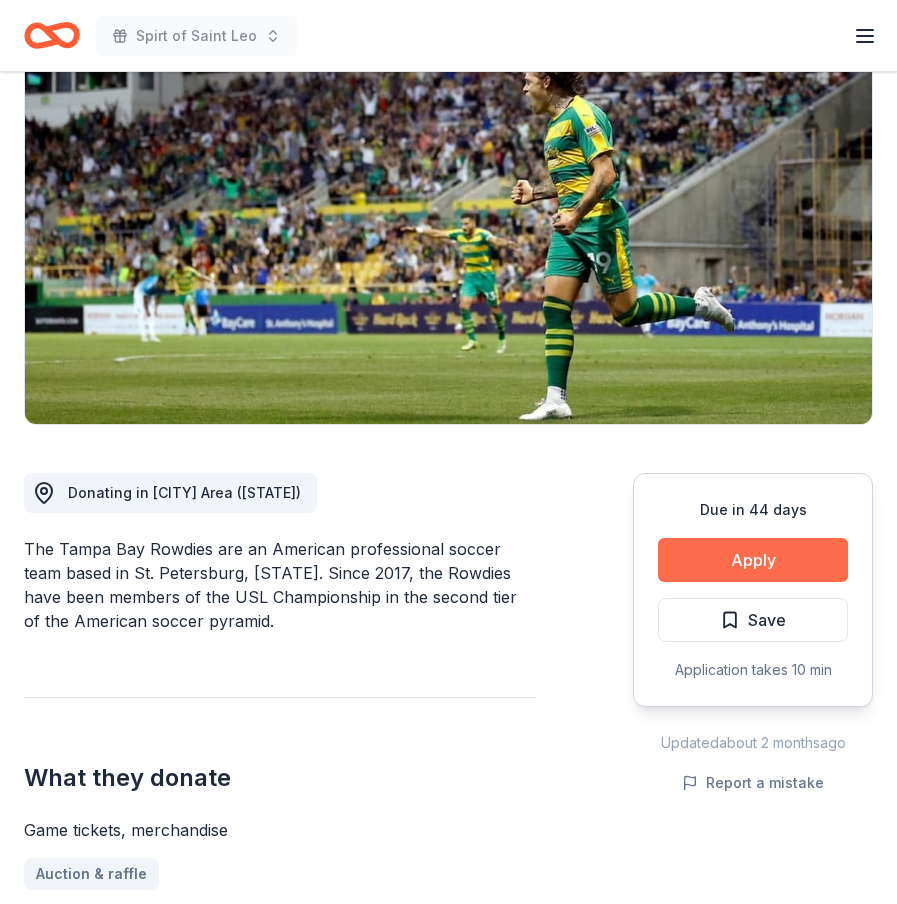 click on "Apply" at bounding box center [753, 560] 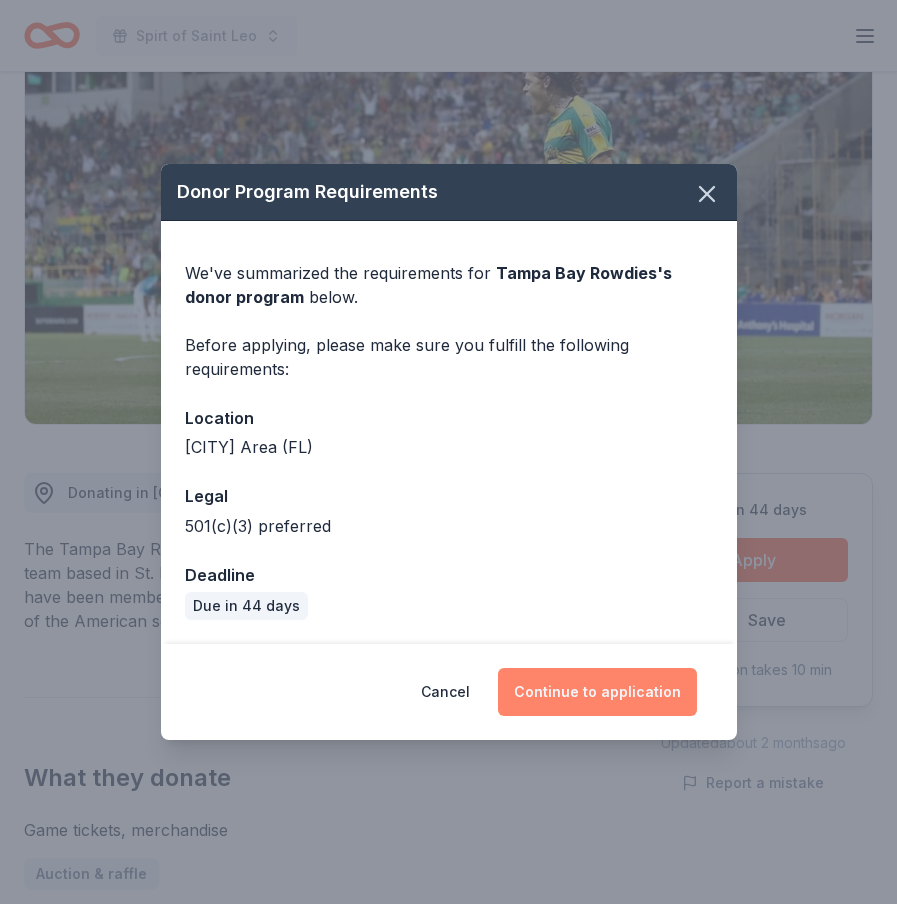 click on "Continue to application" at bounding box center (597, 692) 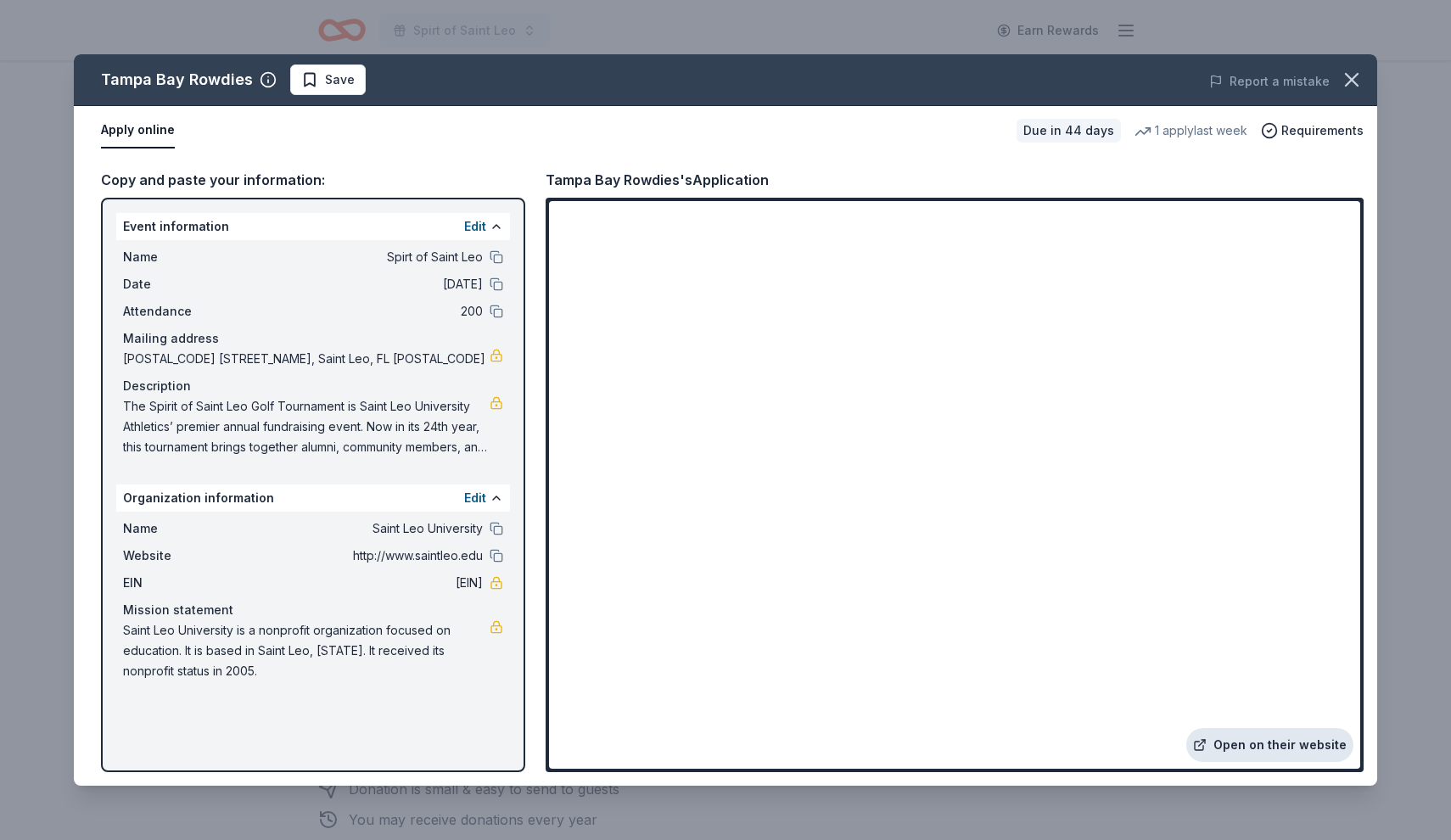 click on "Open on their website" at bounding box center (1269, 745) 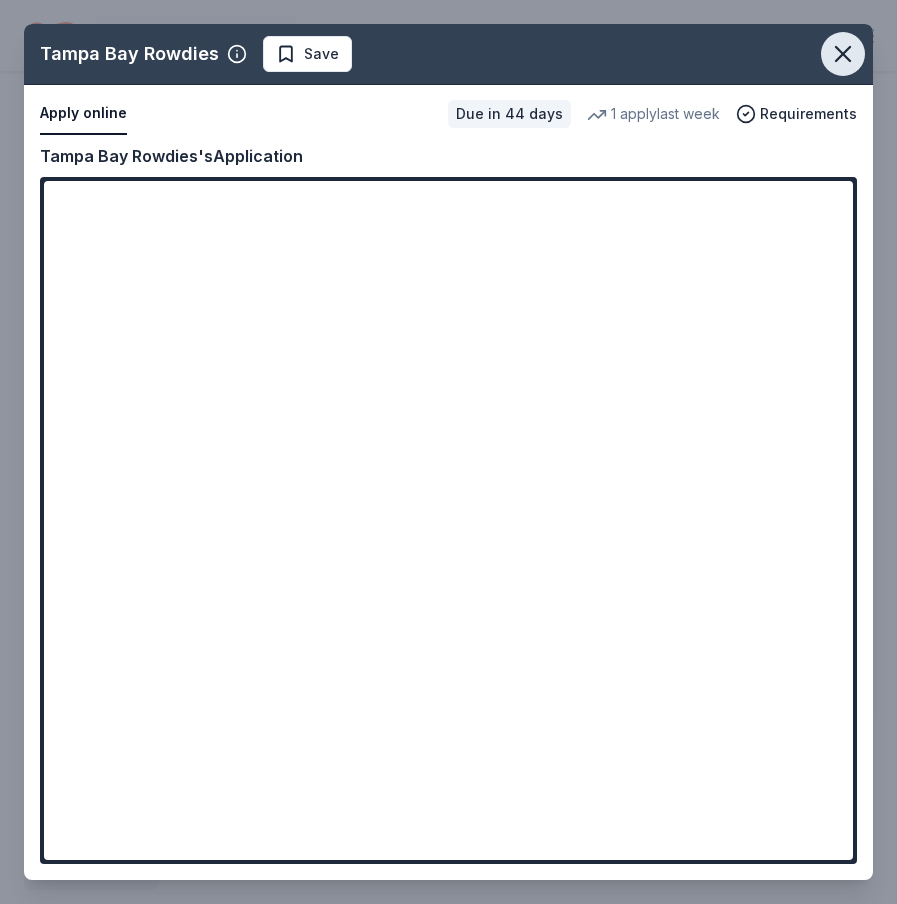 click 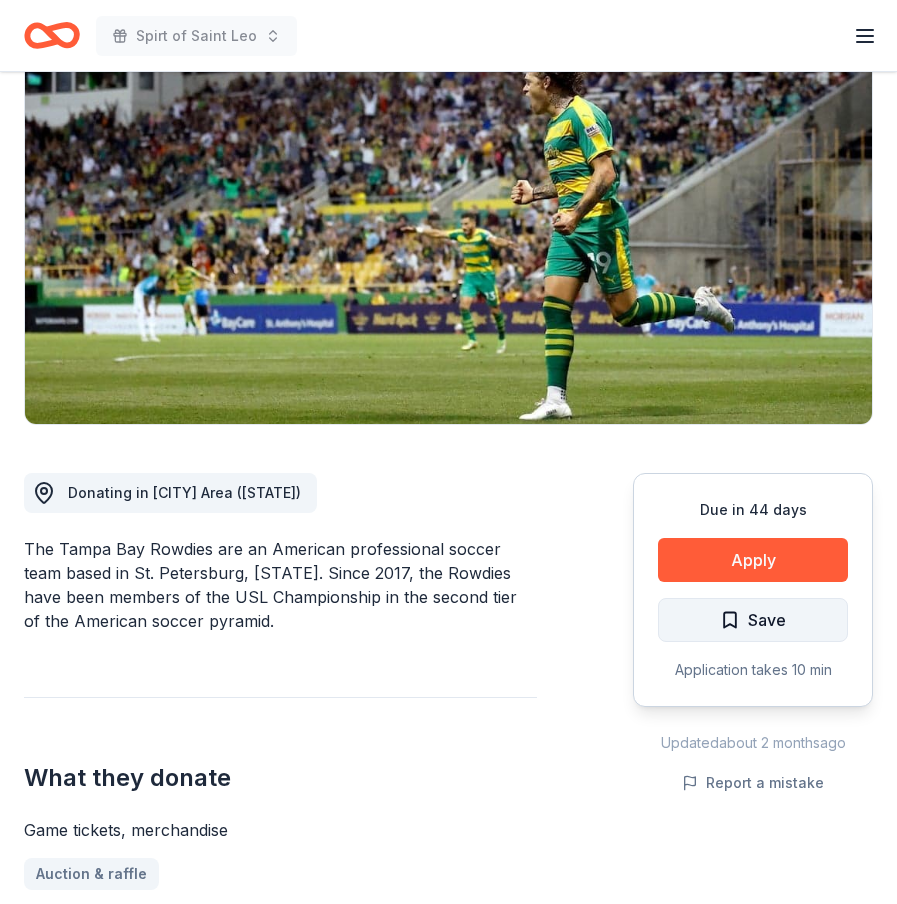 click on "Save" at bounding box center (753, 620) 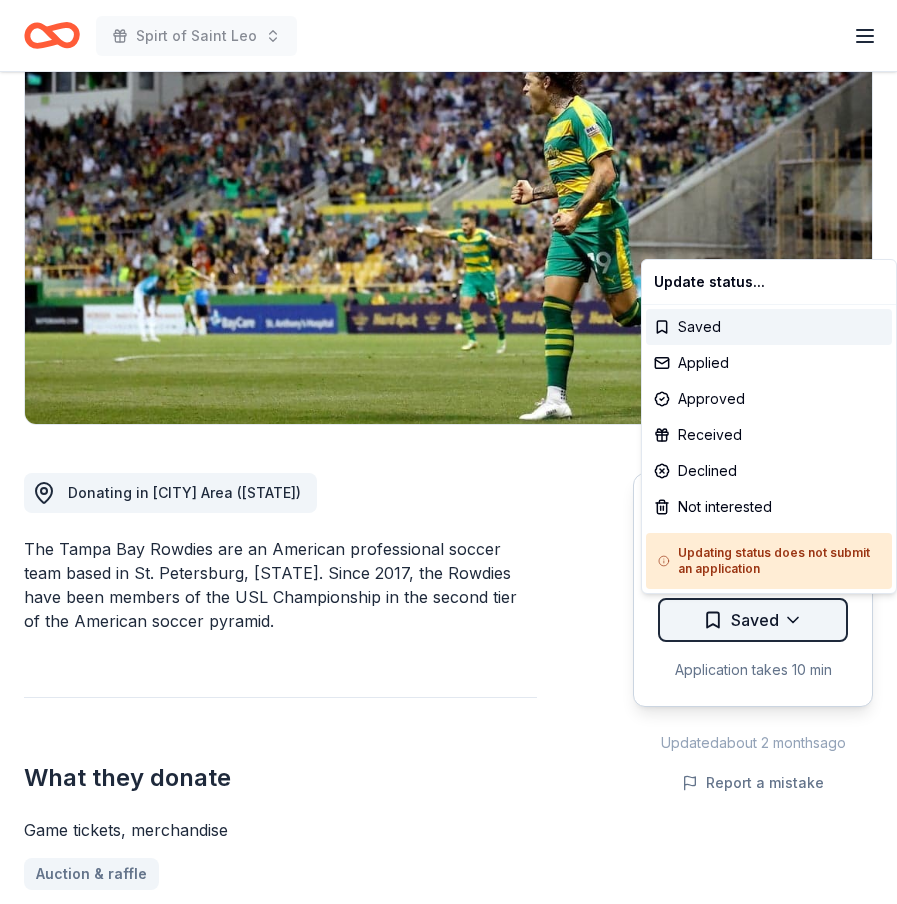 click on "Spirt of Saint Leo Earn Rewards Due in 44 days Share Tampa Bay Rowdies New • 2  reviews 1   apply  last week approval rate donation value Share Donating in Tampa Bay Area (FL) The Tampa Bay Rowdies are an American professional soccer team based in St. Petersburg, Florida. Since 2017, the Rowdies have been members of the USL Championship in the second tier of the American soccer pyramid. What they donate Game tickets, merchandise Auction & raffle Donation can be shipped to you Donation is small & easy to send to guests   You may receive donations every   year Who they donate to  Preferred 501(c)(3) preferred Due in 44 days Apply Saved Application takes 10 min Updated  about 2 months  ago Report a mistake approval rate 20 % approved 30 % declined 50 % no response donation value (average) 20% 70% 0% 10% $xx - $xx $xx - $xx $xx - $xx $xx - $xx Upgrade to Pro to view approval rates and average donation values New • 2  reviews Sheryl's BreastFest April 2023 • Approved Birthday Fundraiser Inc. April 2022 • 1" at bounding box center [448, 269] 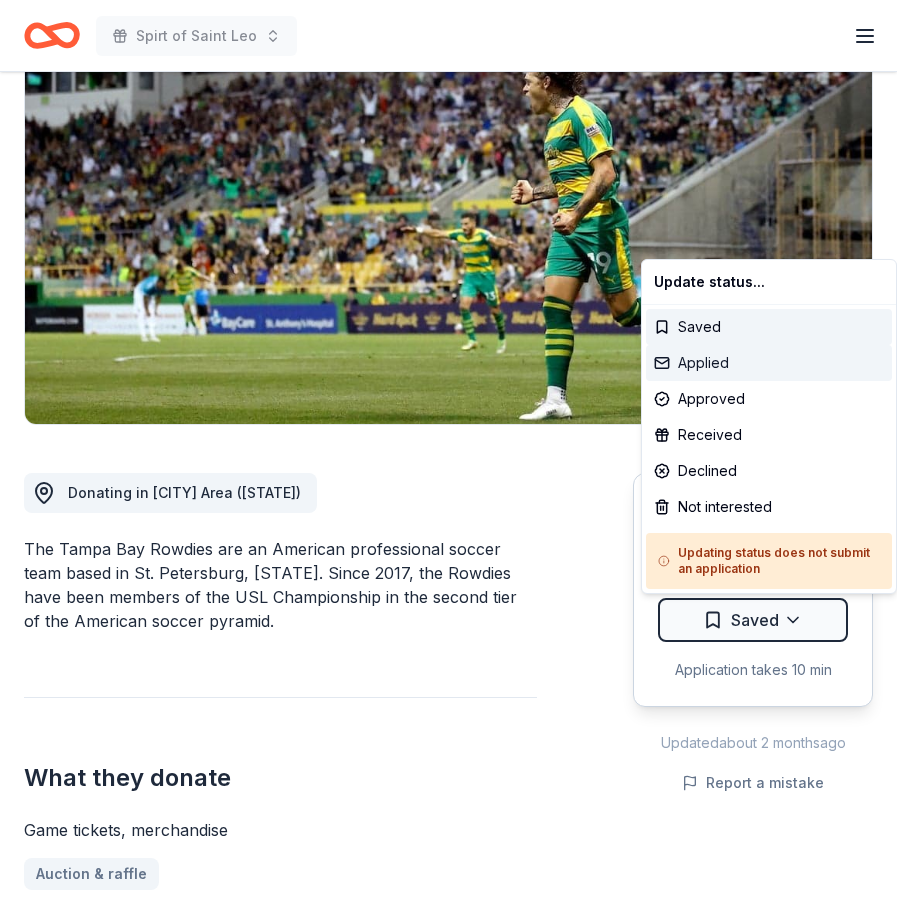 click on "Applied" at bounding box center (769, 363) 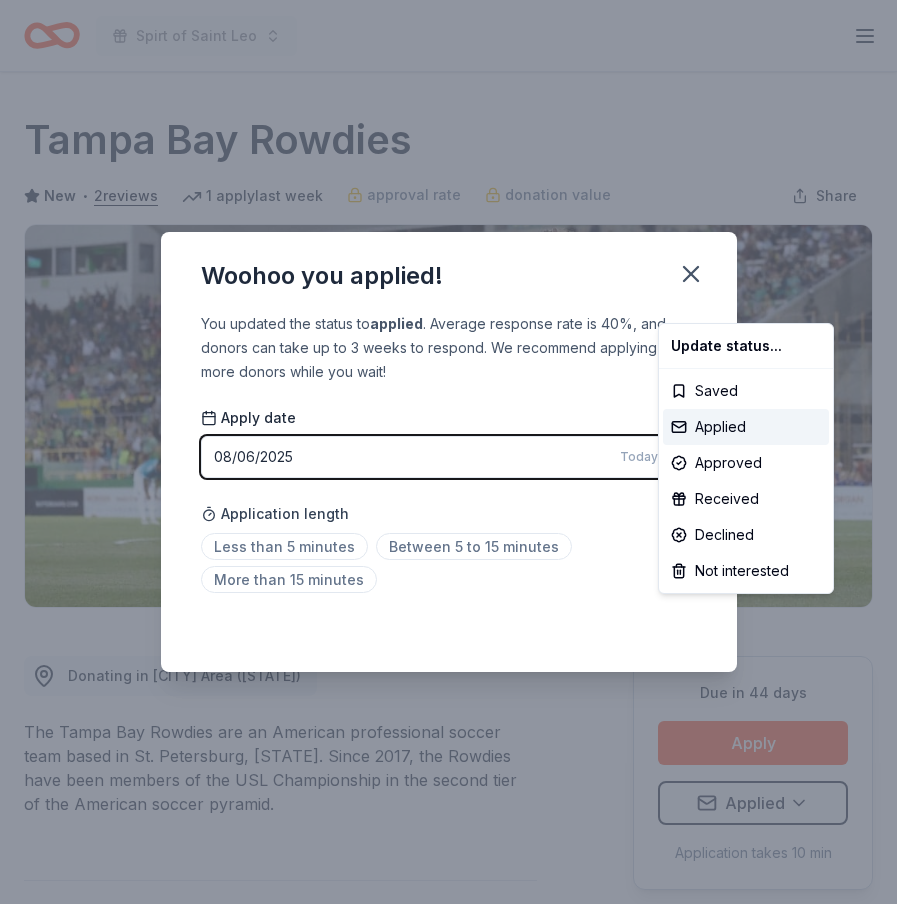 click on "Spirt of Saint Leo Earn Rewards Due in 44 days Share Tampa Bay Rowdies New • 2  reviews 1   apply  last week approval rate donation value Share Donating in Tampa Bay Area (FL) The Tampa Bay Rowdies are an American professional soccer team based in St. Petersburg, Florida. Since 2017, the Rowdies have been members of the USL Championship in the second tier of the American soccer pyramid. What they donate Game tickets, merchandise Auction & raffle Donation can be shipped to you Donation is small & easy to send to guests   You may receive donations every   year Who they donate to  Preferred 501(c)(3) preferred Due in 44 days Apply Applied Application takes 10 min Updated  about 2 months  ago Report a mistake approval rate 20 % approved 30 % declined 50 % no response donation value (average) 20% 70% 0% 10% $xx - $xx $xx - $xx $xx - $xx $xx - $xx Upgrade to Pro to view approval rates and average donation values New • 2  reviews Sheryl's BreastFest April 2023 • Approved Birthday Fundraiser Inc. April 2022 •" at bounding box center (448, 452) 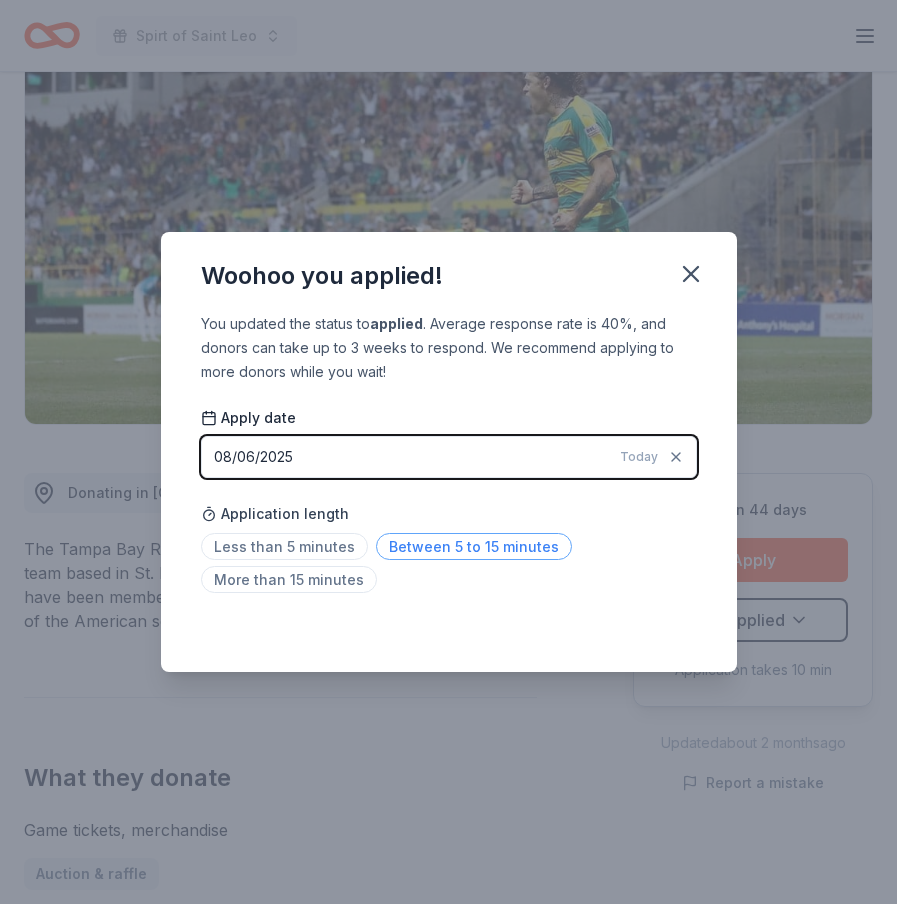 click on "Between 5 to 15 minutes" at bounding box center (474, 546) 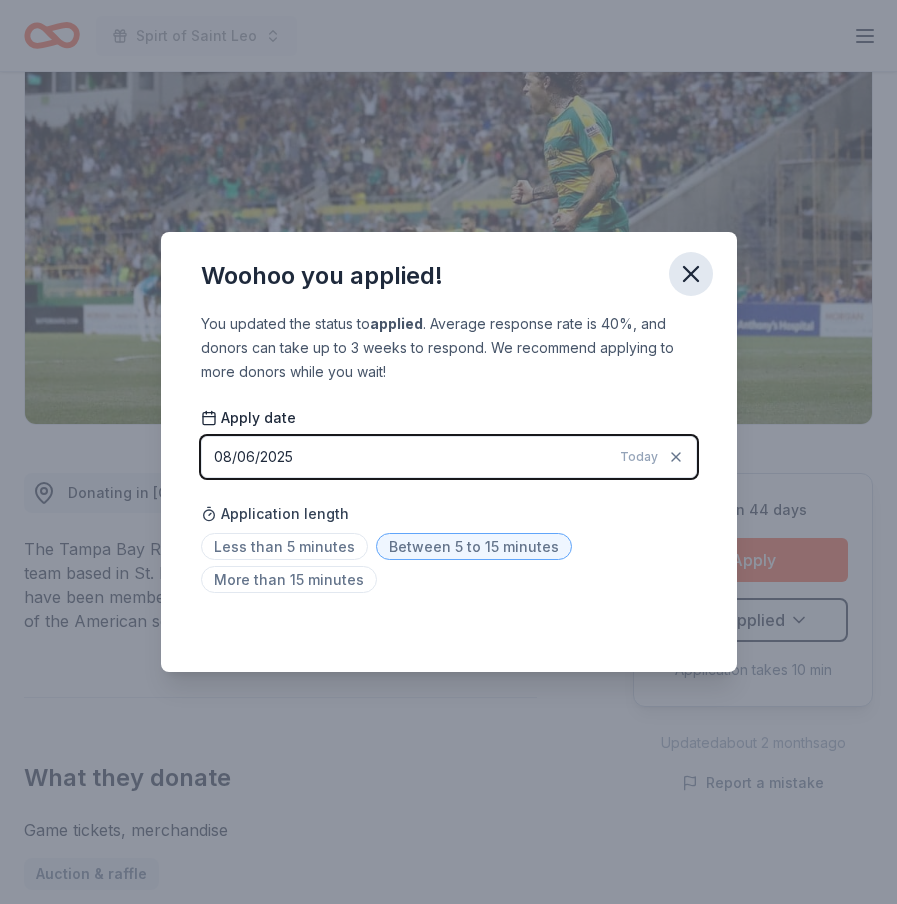click 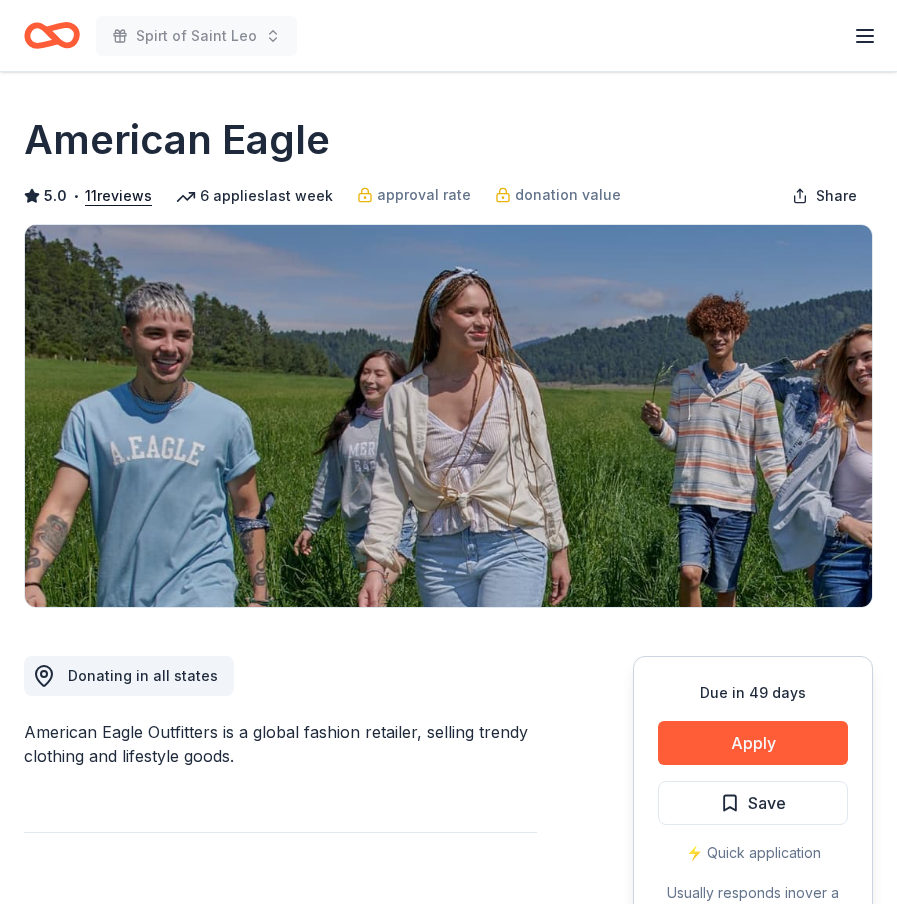 scroll, scrollTop: 0, scrollLeft: 0, axis: both 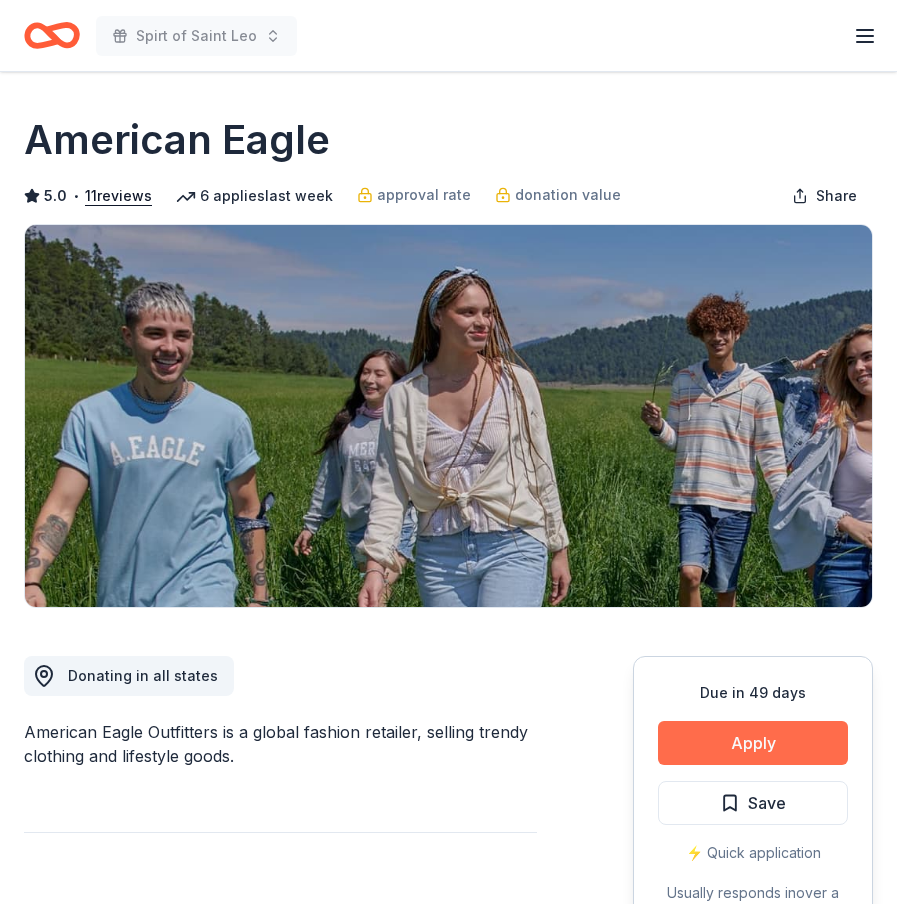 click on "Apply" at bounding box center (753, 743) 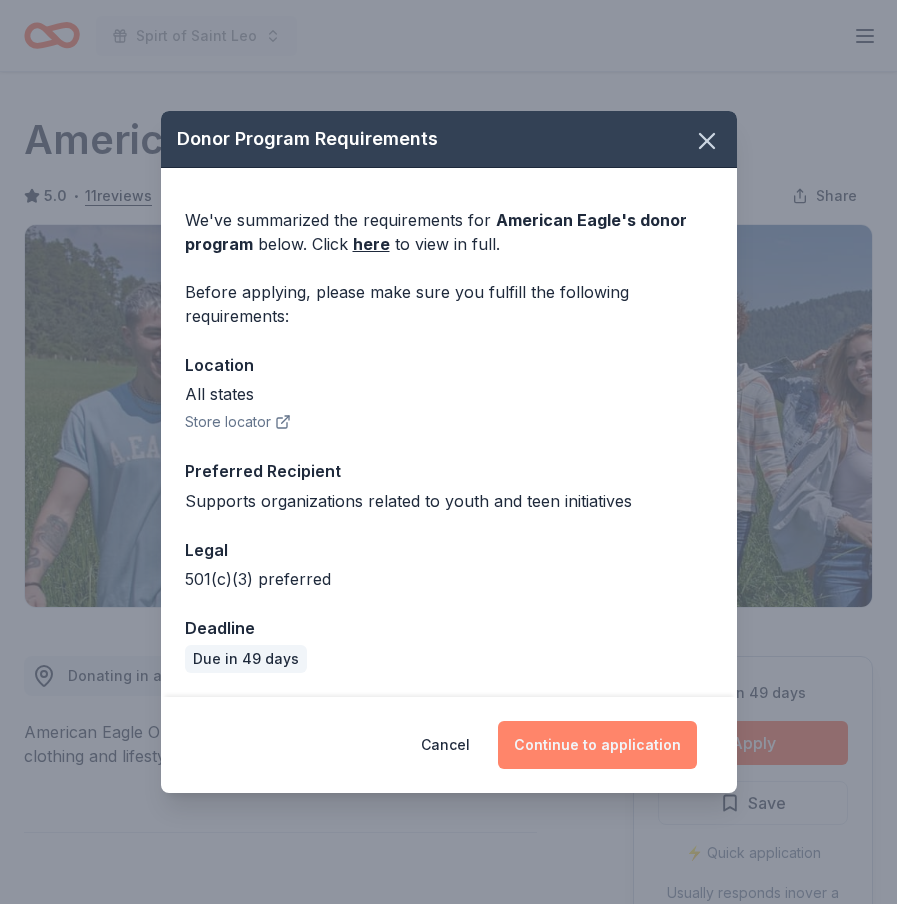 click on "Continue to application" at bounding box center (597, 745) 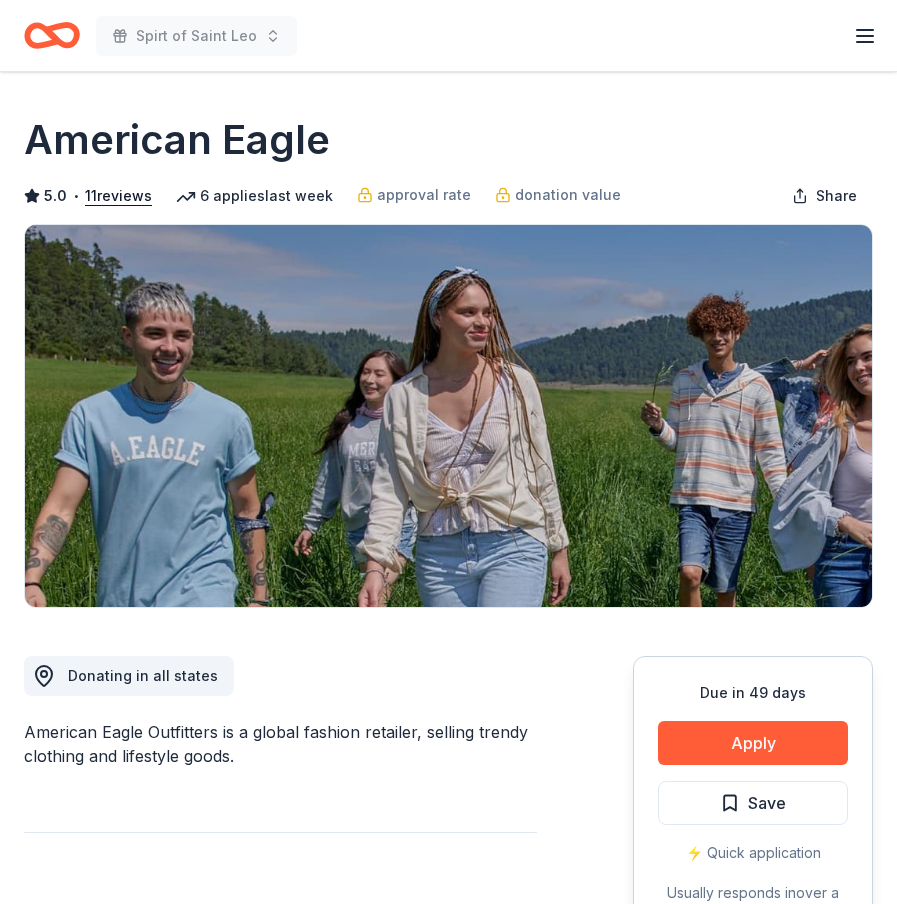 scroll, scrollTop: 0, scrollLeft: 0, axis: both 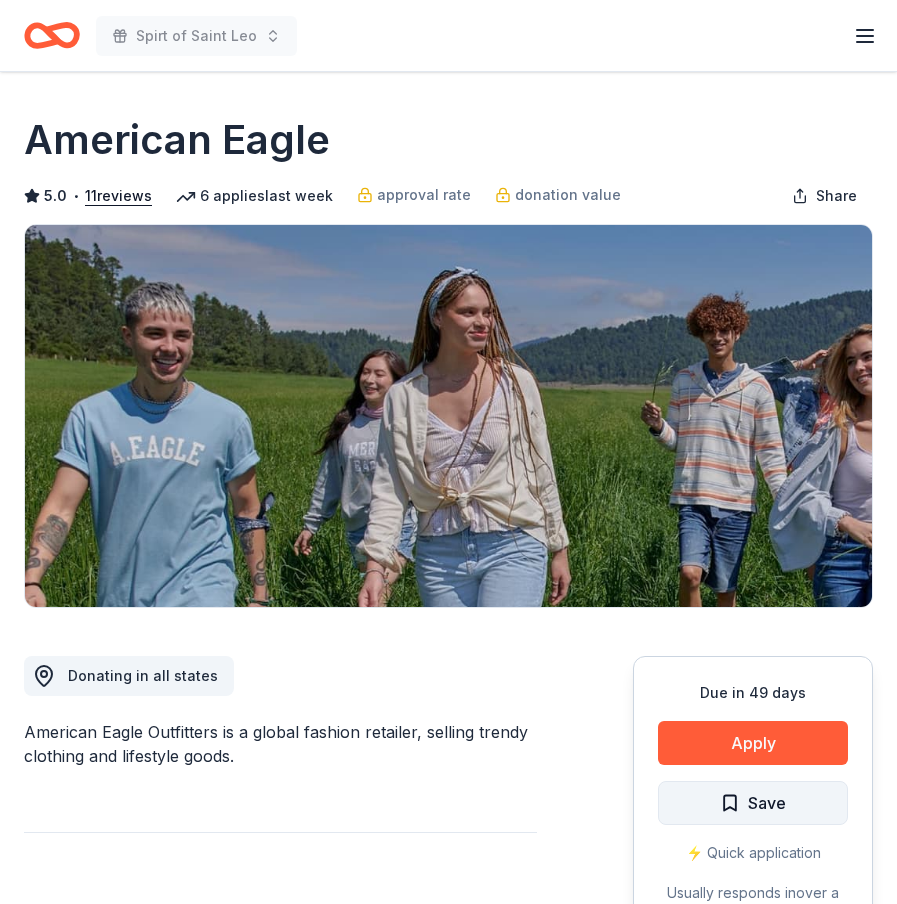 click on "Save" at bounding box center [753, 803] 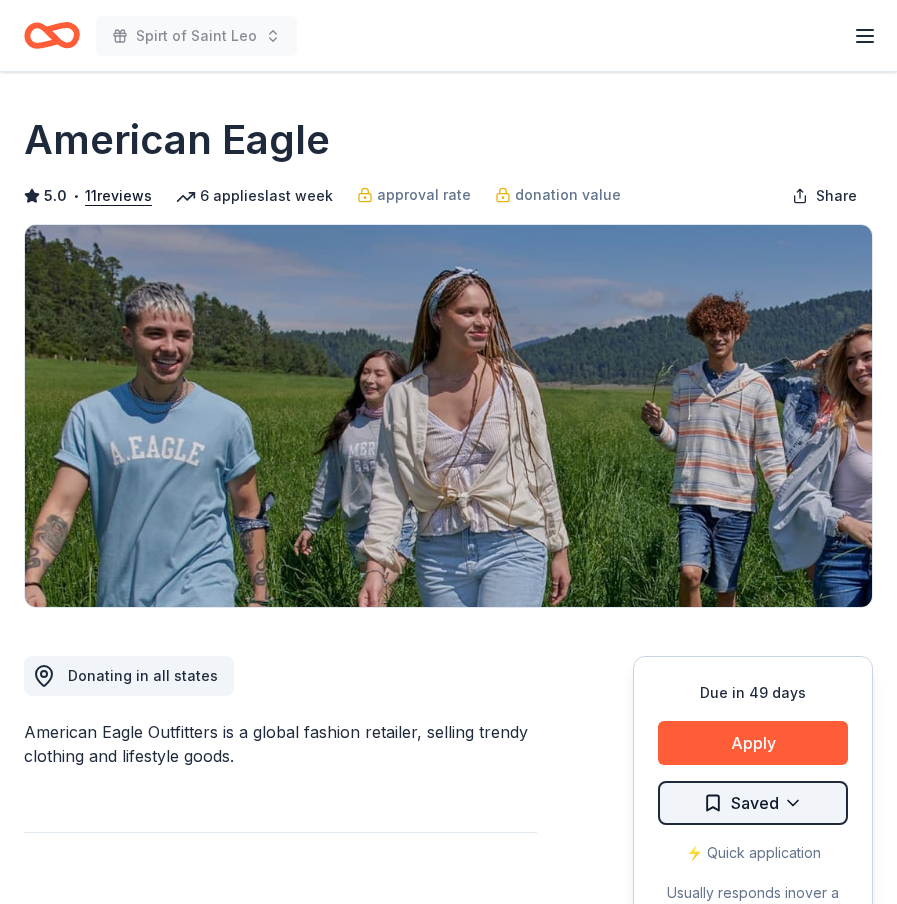 click on "Spirt of Saint Leo Earn Rewards Due in 49 days Share American Eagle 5.0 • 11  reviews 6   applies  last week approval rate donation value Share Donating in all [STATE] American Eagle Outfitters is a global fashion retailer, selling trendy clothing and lifestyle goods.   What they donate Gift card(s) Auction & raffle Donation is small & easy to send to guests Who they donate to  Preferred  Supports organizations related to youth and teen initiatives Children 501(c)(3) preferred Due in 49 days Apply Saved ⚡️ Quick application Usually responds in  over a month Updated  about 2 months  ago Report a mistake approval rate 20 % approved 30 % declined 50 % no response donation value (average) 20% 70% 0% 10% $xx - $xx $xx - $xx $xx - $xx $xx - $xx Upgrade to Pro to view approval rates and average donation values 5.0 • 11  reviews See all  11  reviews Catholic Academy of [CITY] November 2024 • Approved Garwood PTA  (for the Class of 2024) December 2023 • Approved filled out their online form • • 2" at bounding box center [448, 452] 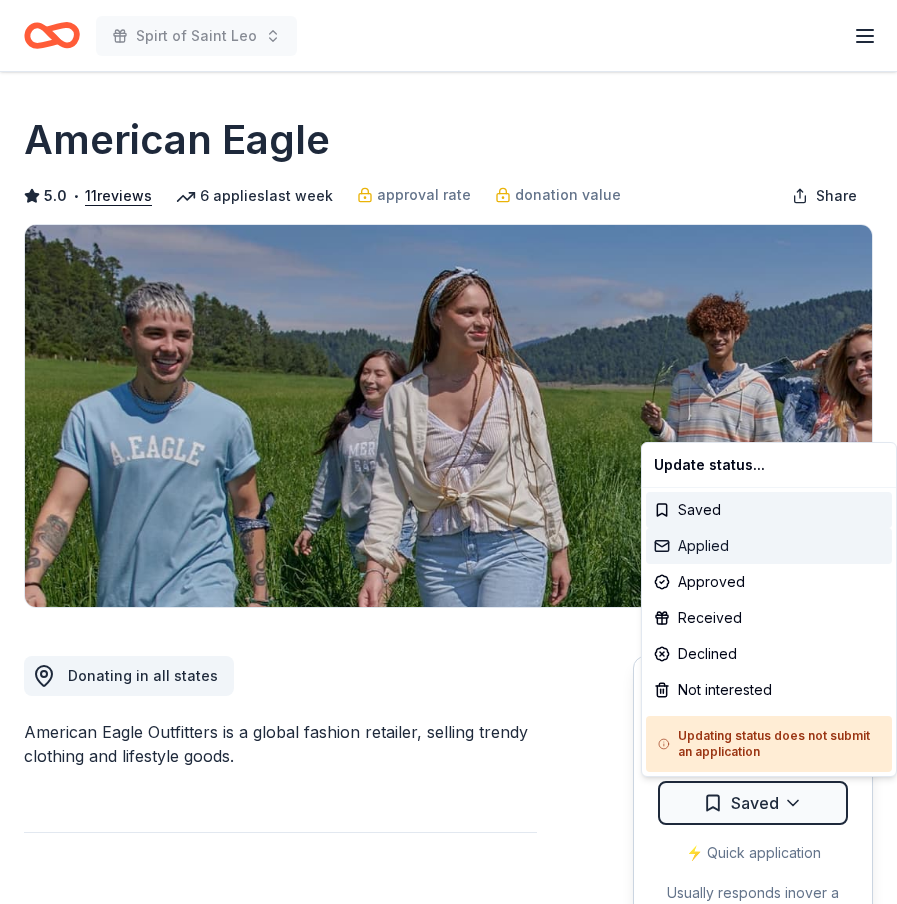click on "Applied" at bounding box center [769, 546] 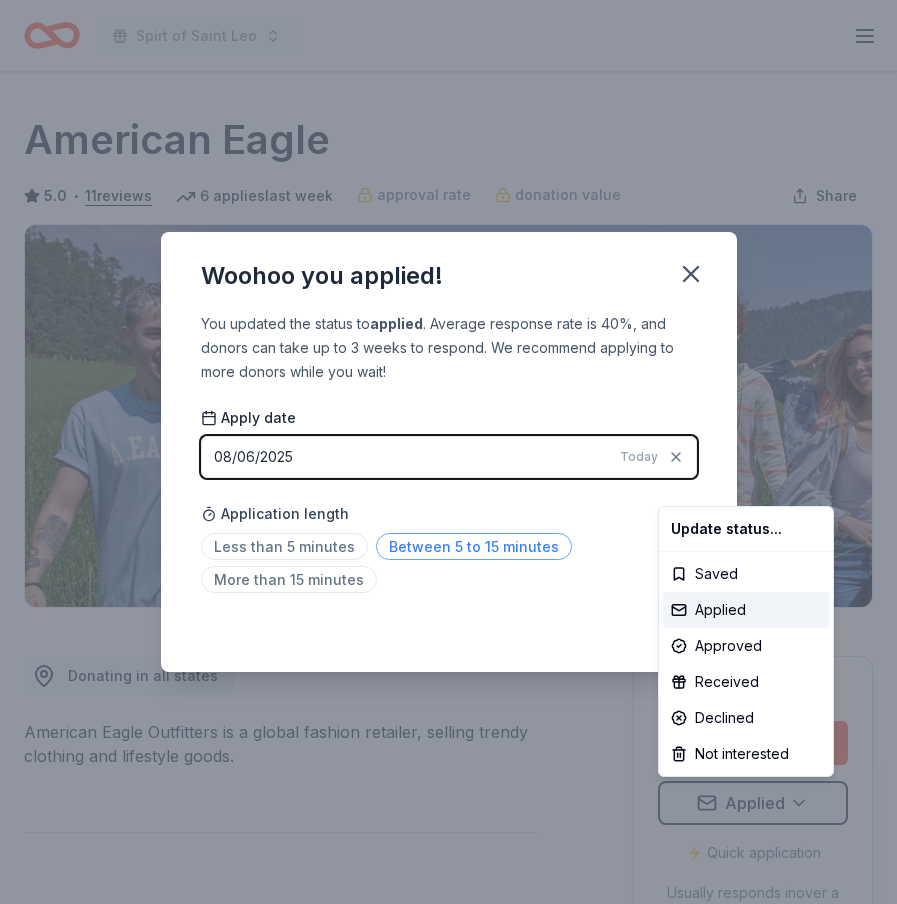 click on "Spirt of Saint Leo Earn Rewards Due in 49 days Share American Eagle 5.0 • 11  reviews 6   applies  last week approval rate donation value Share Donating in all [STATE] American Eagle Outfitters is a global fashion retailer, selling trendy clothing and lifestyle goods.   What they donate Gift card(s) Auction & raffle Donation is small & easy to send to guests Who they donate to  Preferred  Supports organizations related to youth and teen initiatives Children 501(c)(3) preferred Due in 49 days Apply Applied ⚡️ Quick application Usually responds in  over a month Updated  about 2 months  ago Report a mistake approval rate 20 % approved 30 % declined 50 % no response donation value (average) 20% 70% 0% 10% $xx - $xx $xx - $xx $xx - $xx $xx - $xx Upgrade to Pro to view approval rates and average donation values 5.0 • 11  reviews See all  11  reviews Catholic Academy of [CITY] November 2024 • Approved Garwood PTA  (for the Class of 2024) December 2023 • Approved filled out their online form • •" at bounding box center [448, 452] 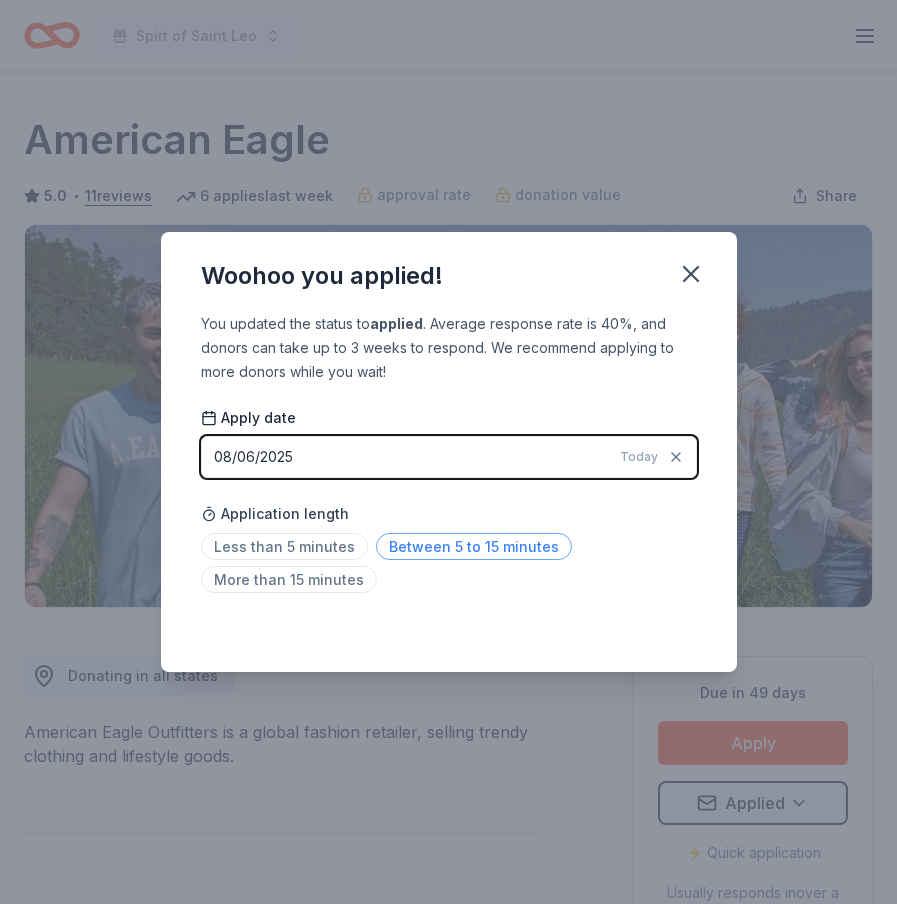 click on "Between 5 to 15 minutes" at bounding box center (474, 546) 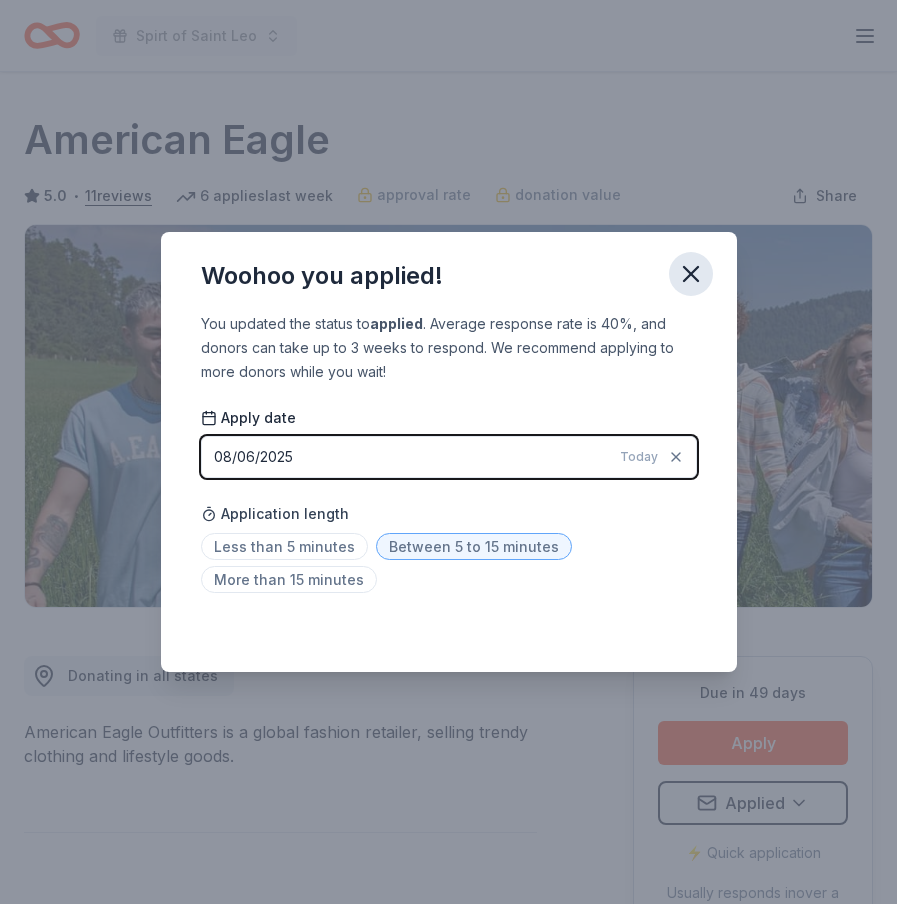 click 